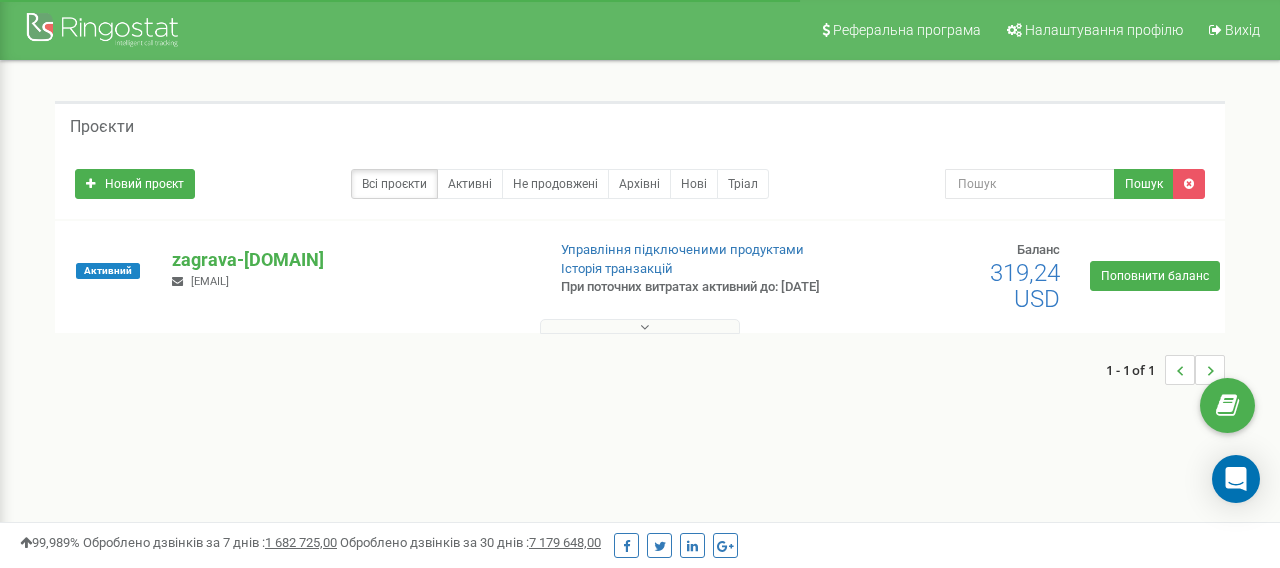 scroll, scrollTop: 0, scrollLeft: 0, axis: both 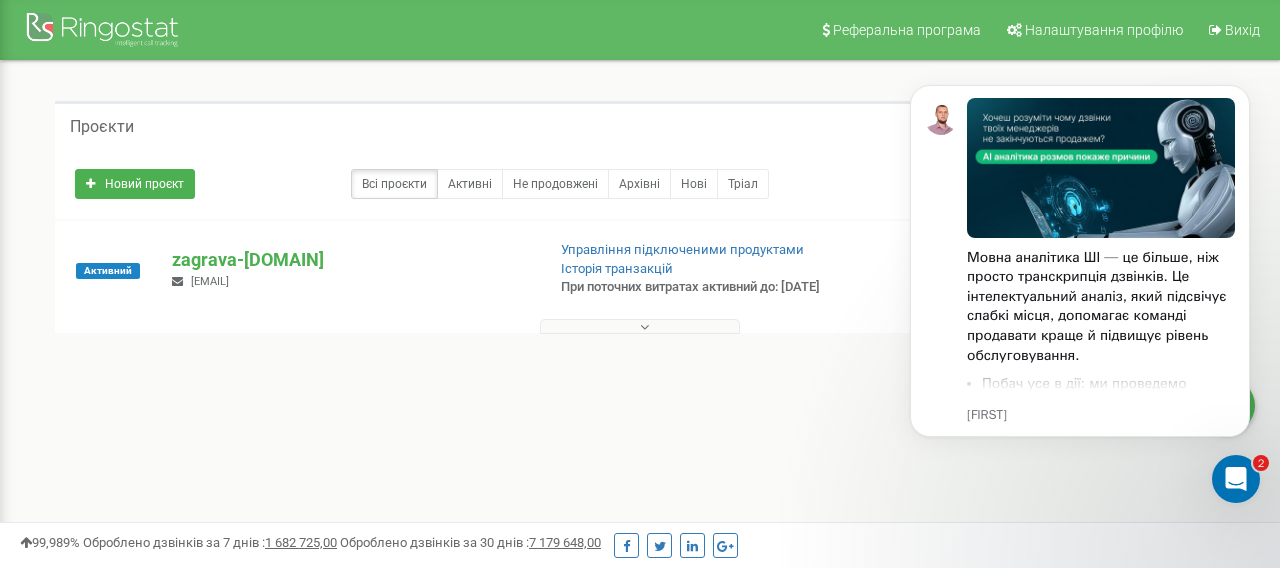 click 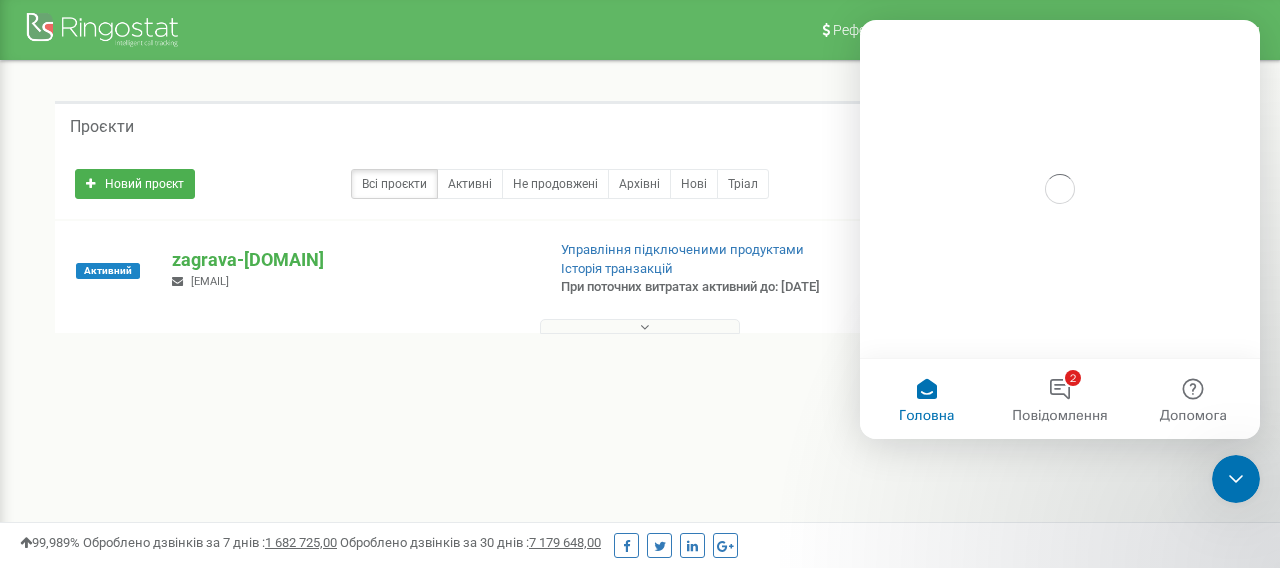 scroll, scrollTop: 0, scrollLeft: 0, axis: both 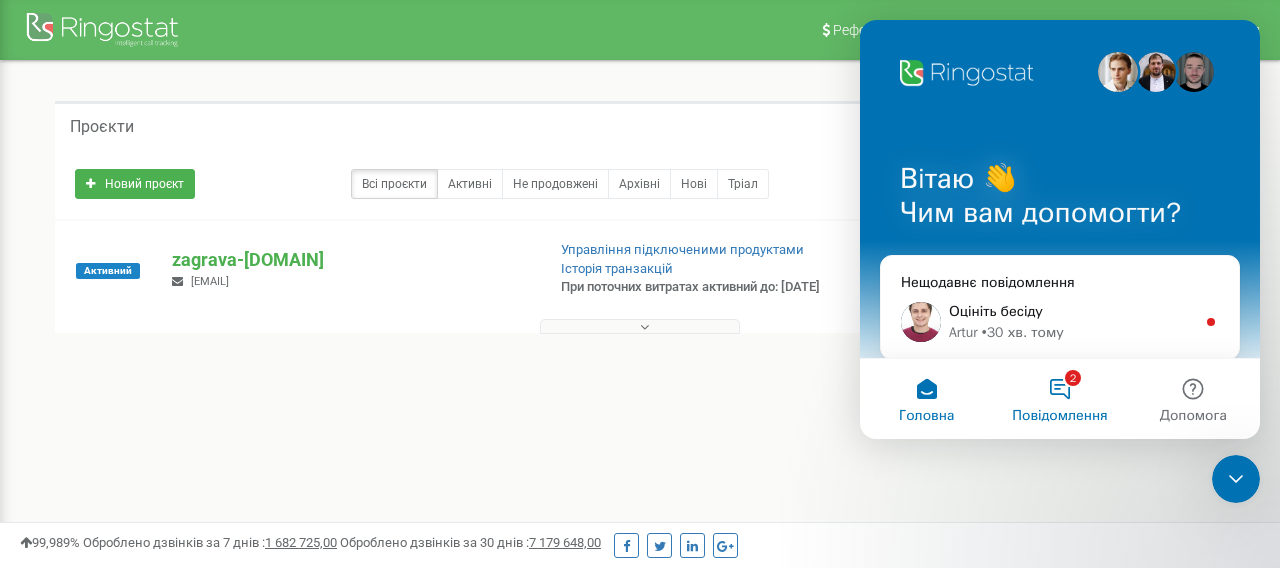 click on "2 Повідомлення" at bounding box center (1059, 399) 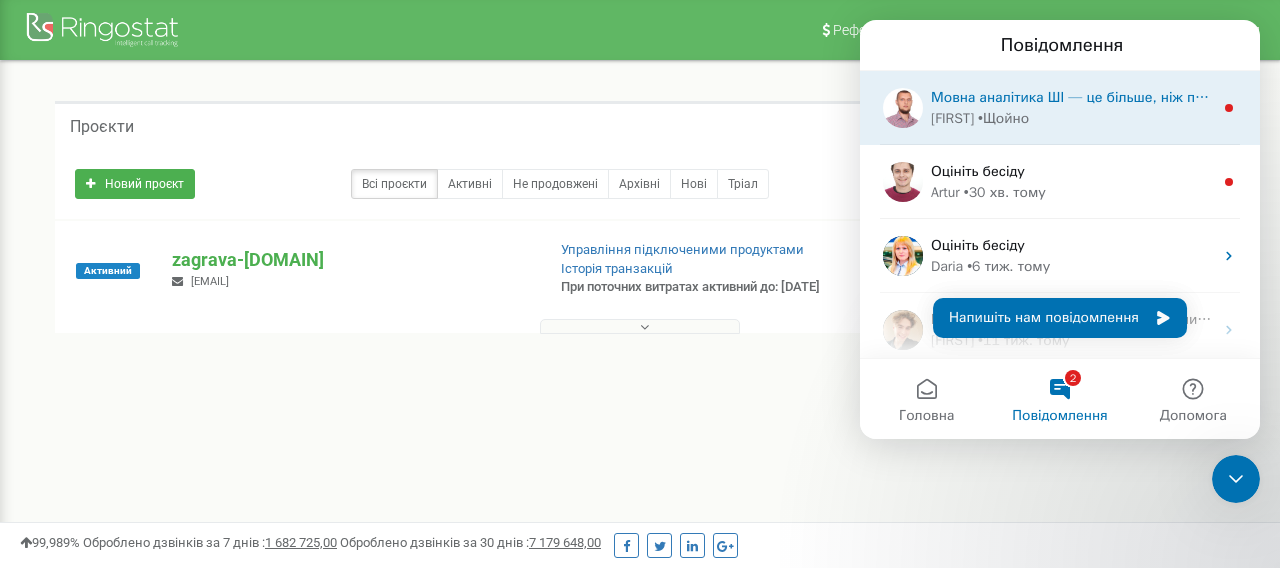 click on "•  Щойно" at bounding box center [1003, 118] 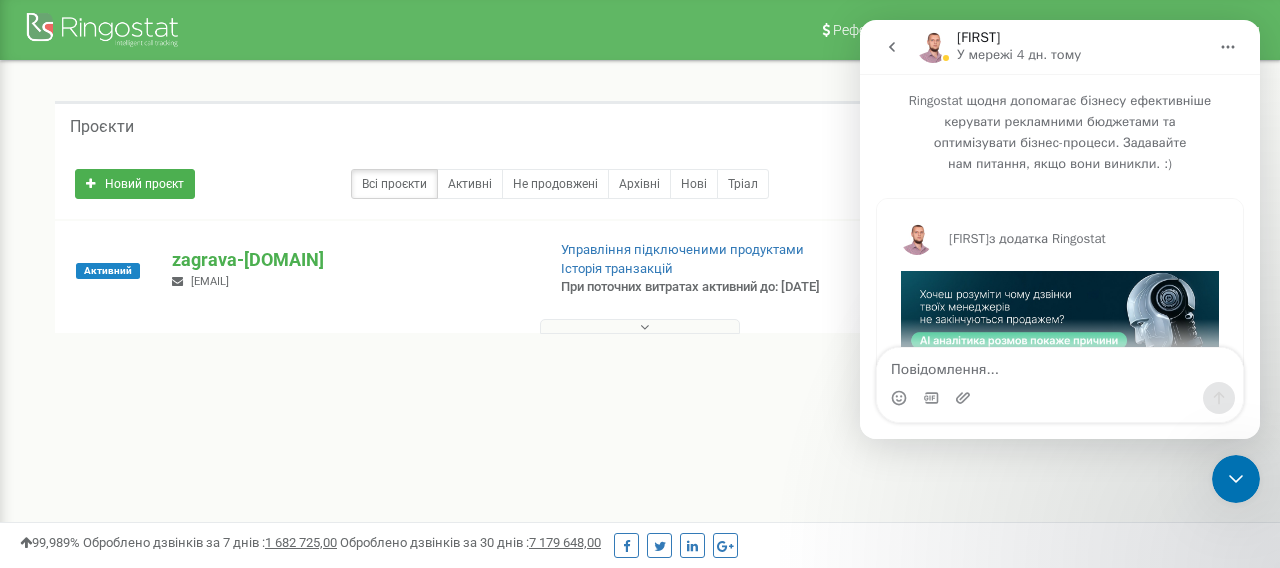 scroll, scrollTop: 54, scrollLeft: 0, axis: vertical 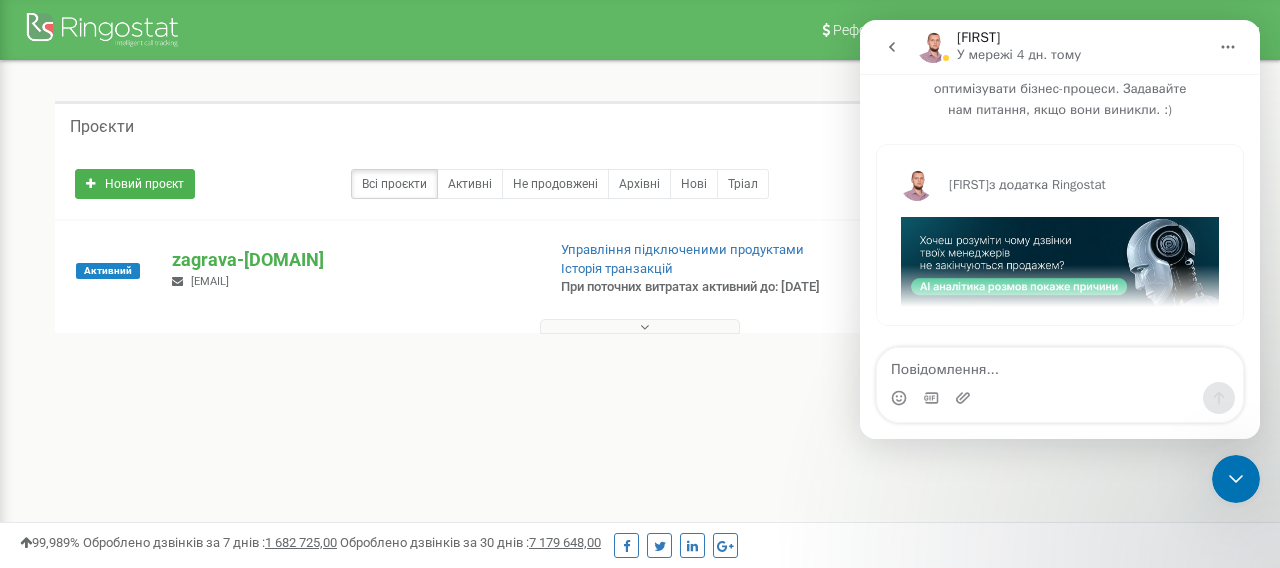 click 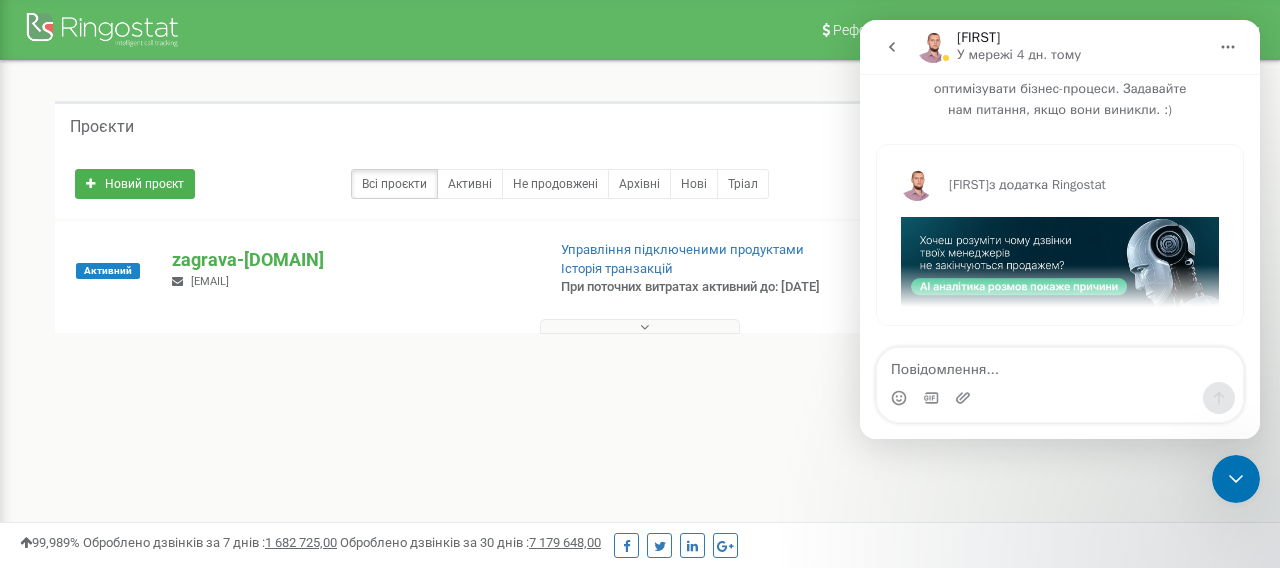 scroll, scrollTop: 0, scrollLeft: 0, axis: both 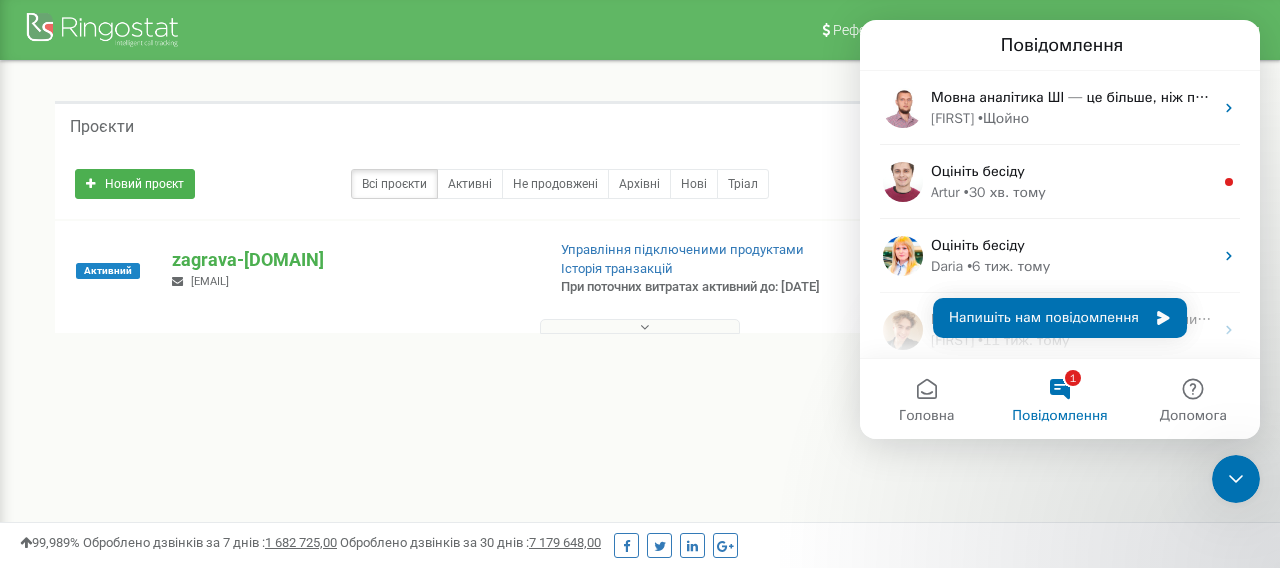 click on "1 Повідомлення" at bounding box center (1059, 399) 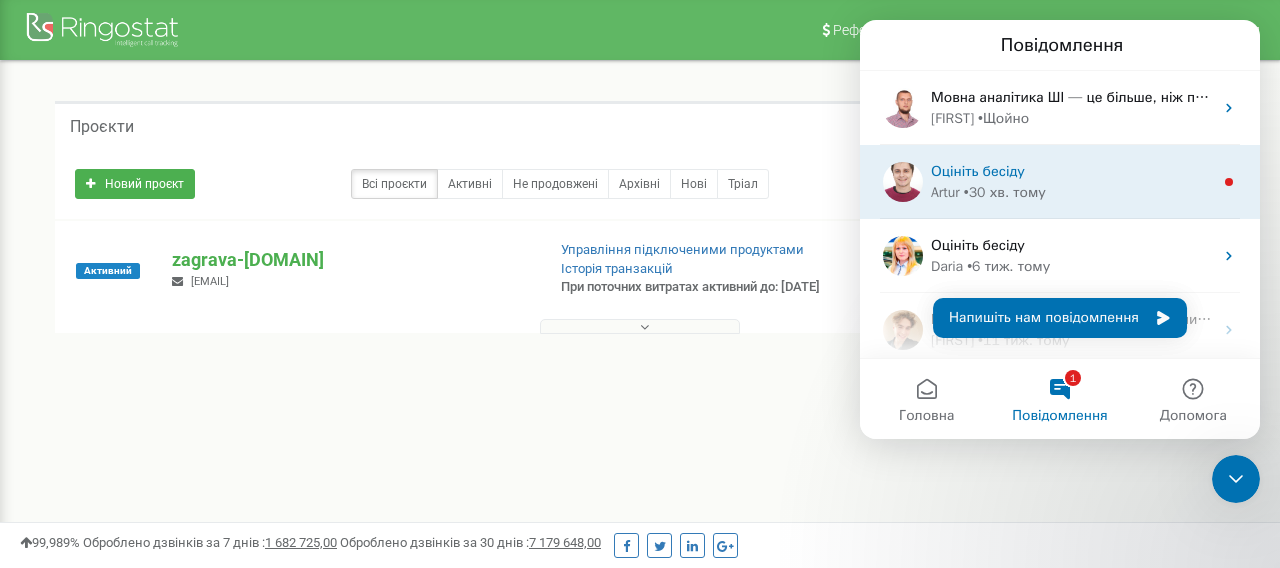 click on "•  30 хв. тому" at bounding box center (1005, 192) 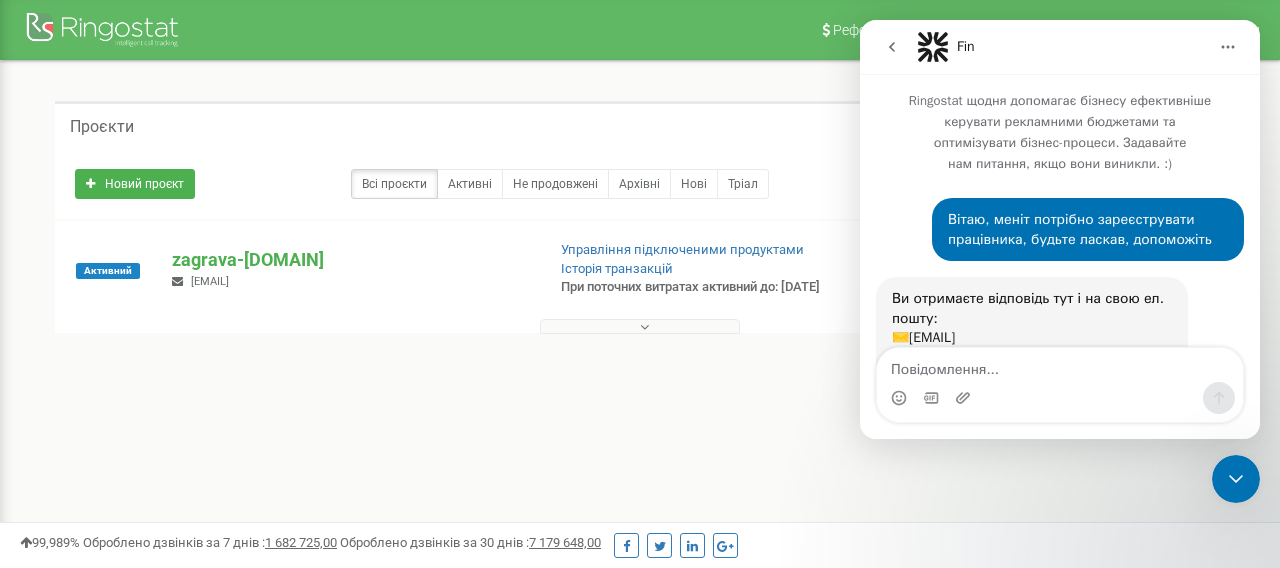 scroll, scrollTop: 3, scrollLeft: 0, axis: vertical 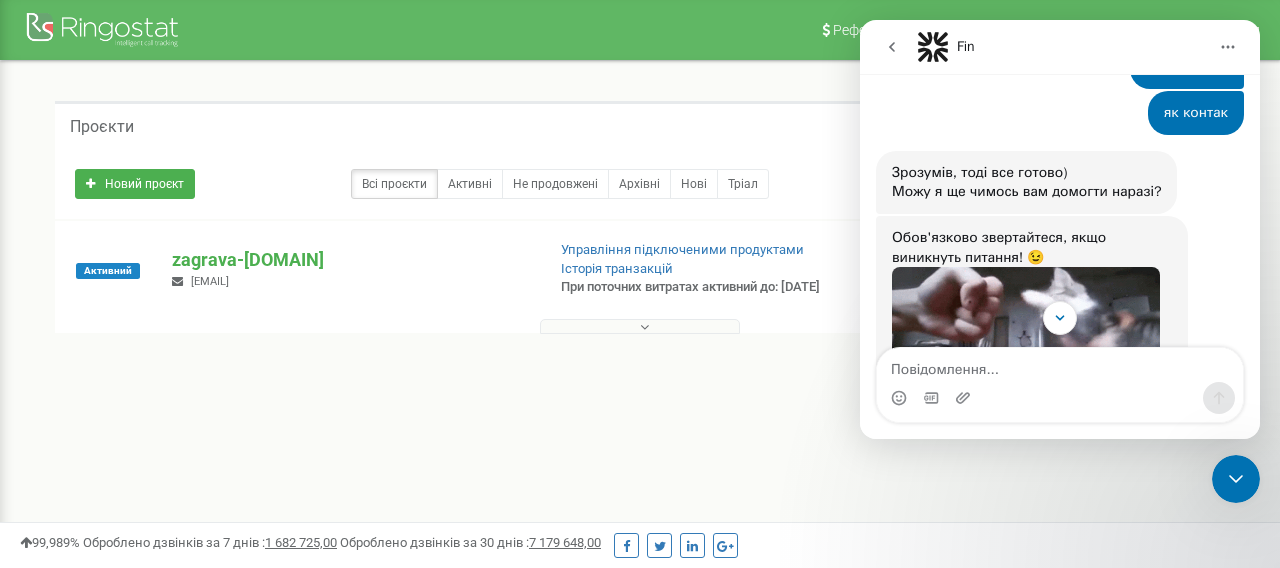 click at bounding box center (1060, 398) 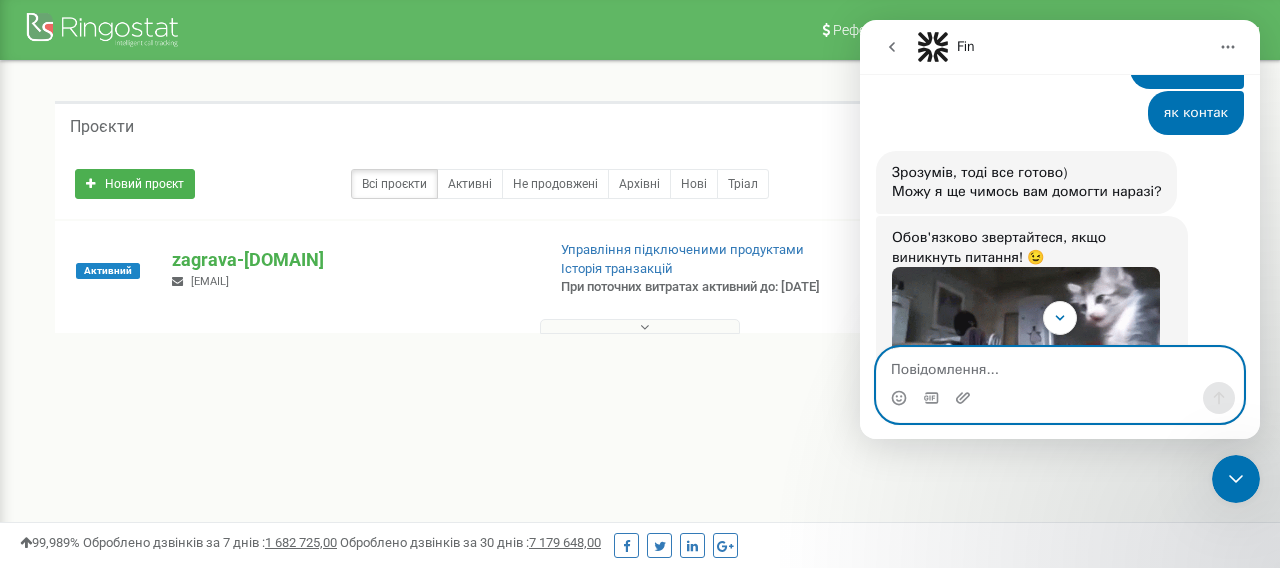 click at bounding box center (1060, 365) 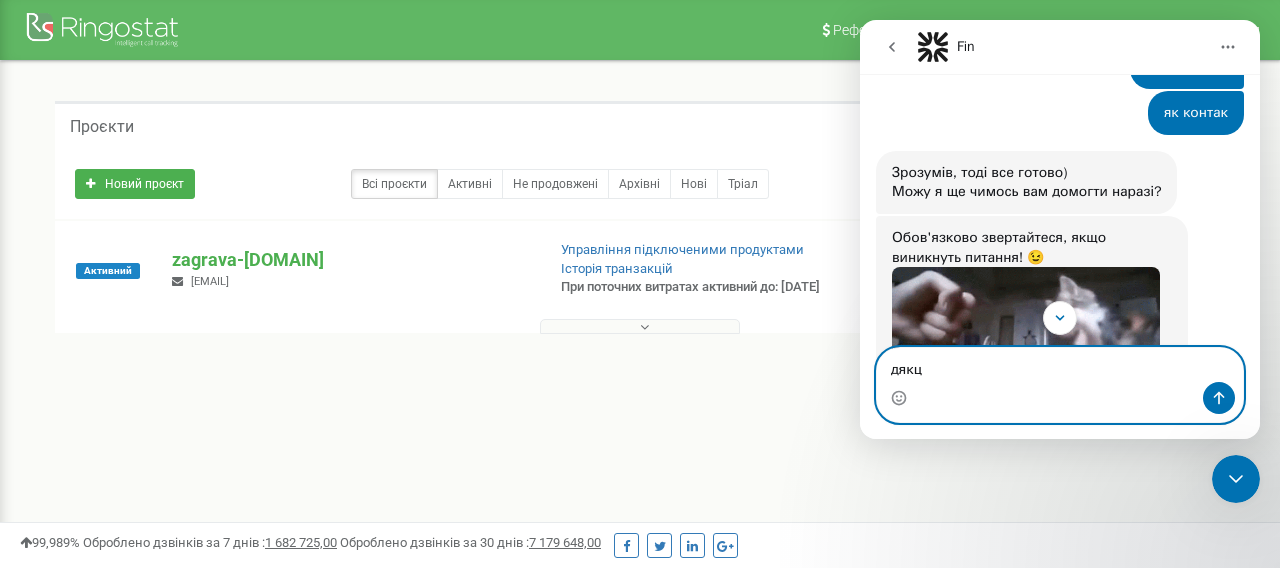 type on "дякцю" 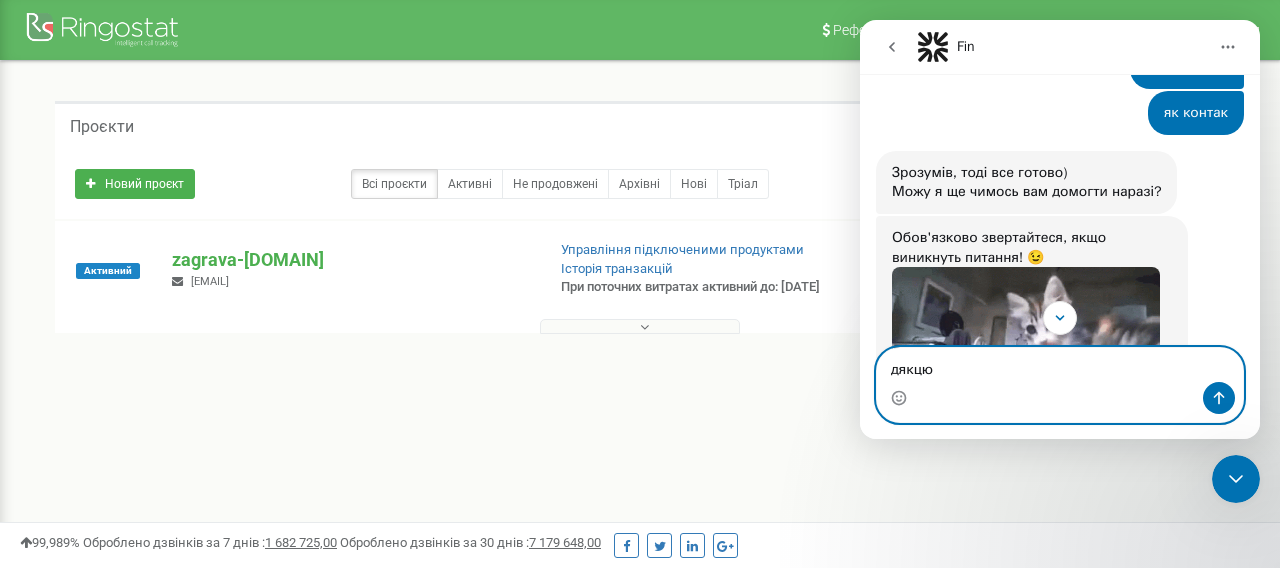 type 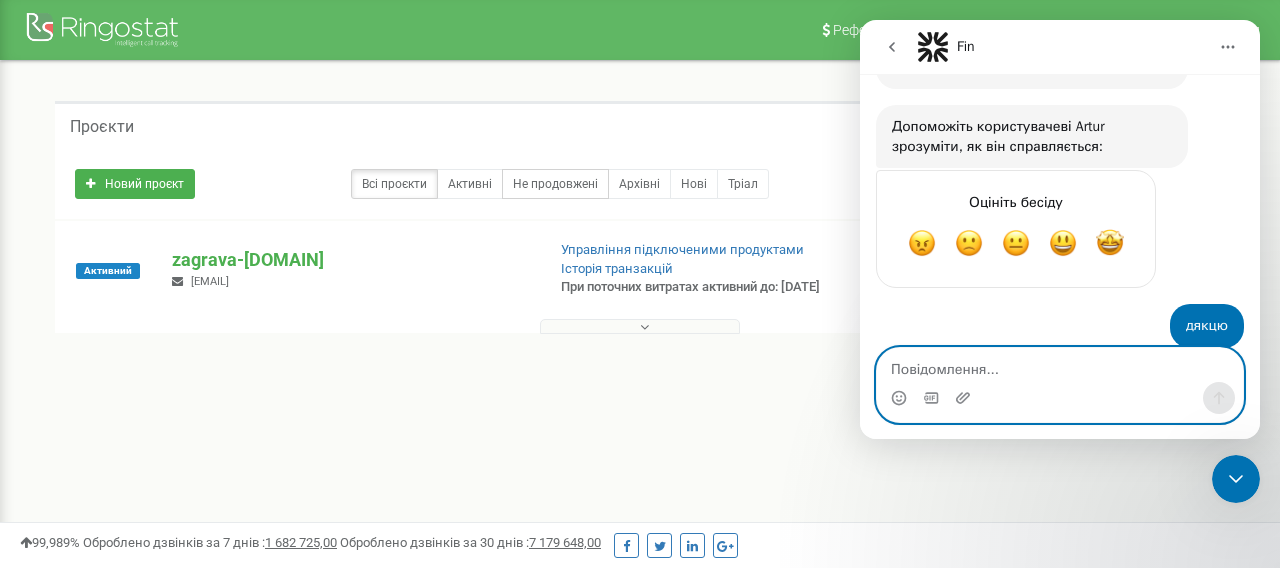 scroll, scrollTop: 3609, scrollLeft: 0, axis: vertical 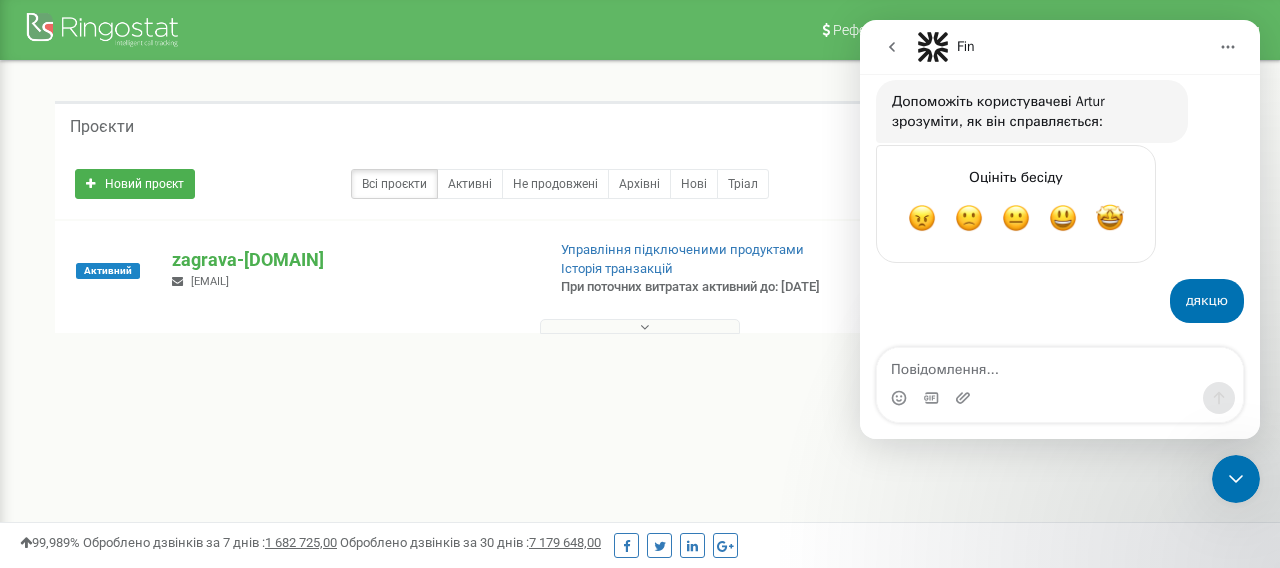 click on "1 - 1 of 1" at bounding box center [640, 370] 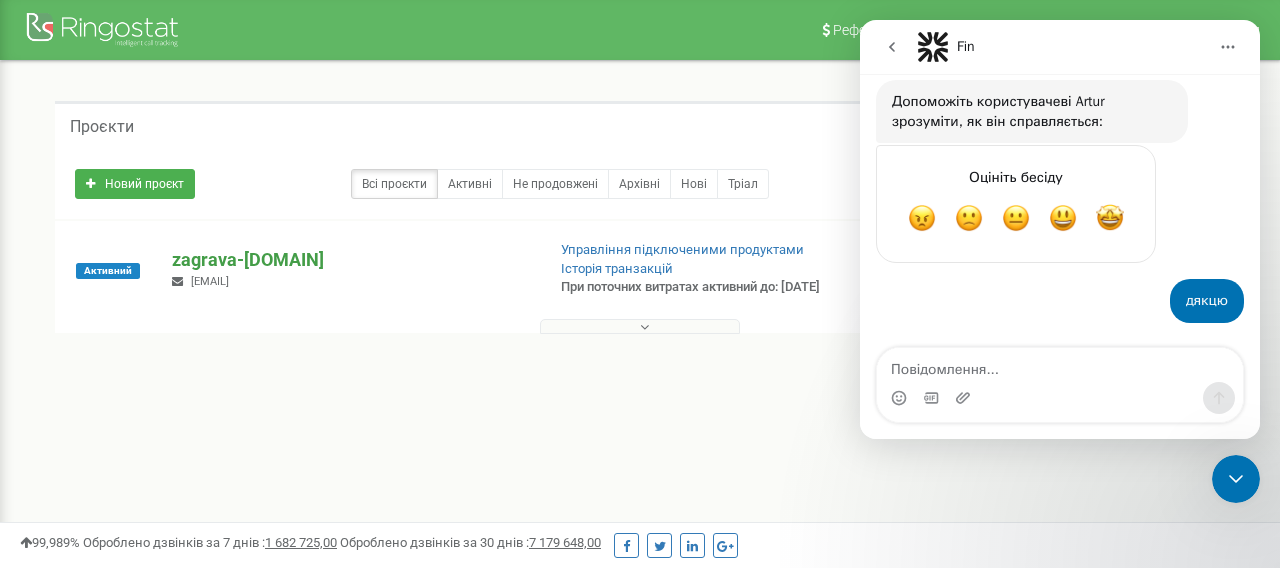 click on "zagrava-residence.com" at bounding box center [350, 260] 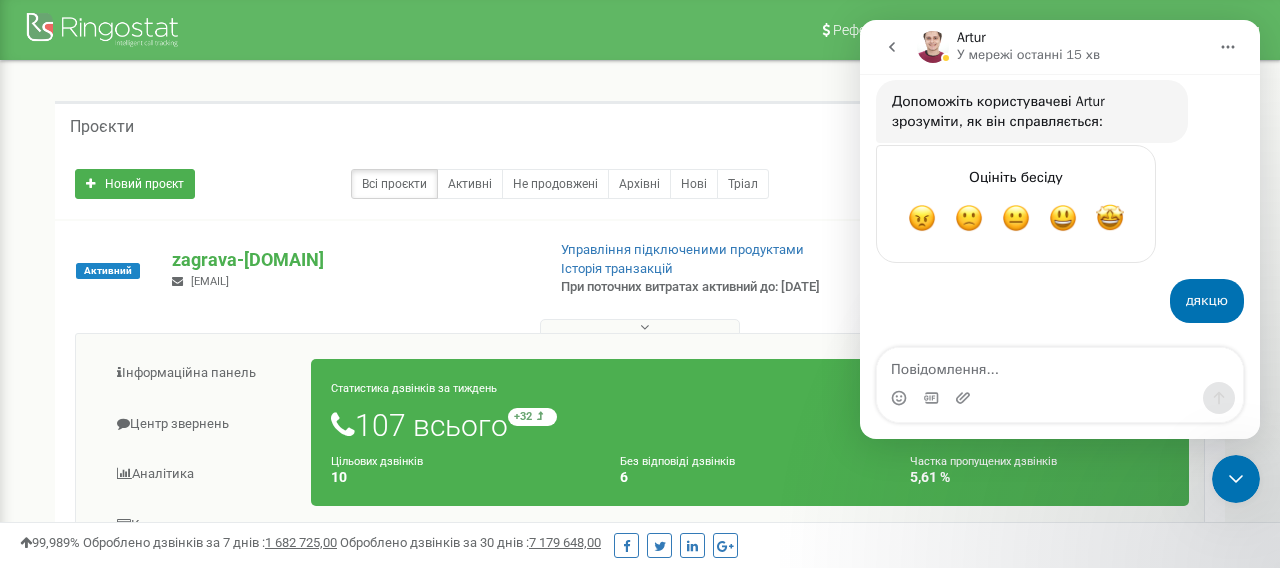 click at bounding box center (892, 47) 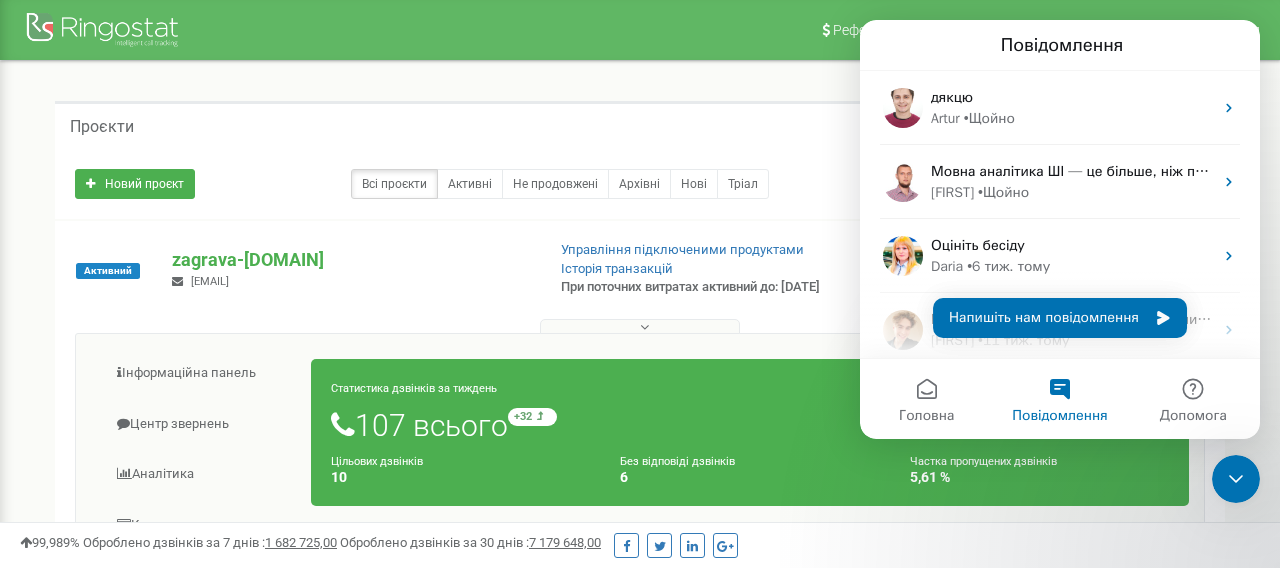 scroll, scrollTop: 0, scrollLeft: 0, axis: both 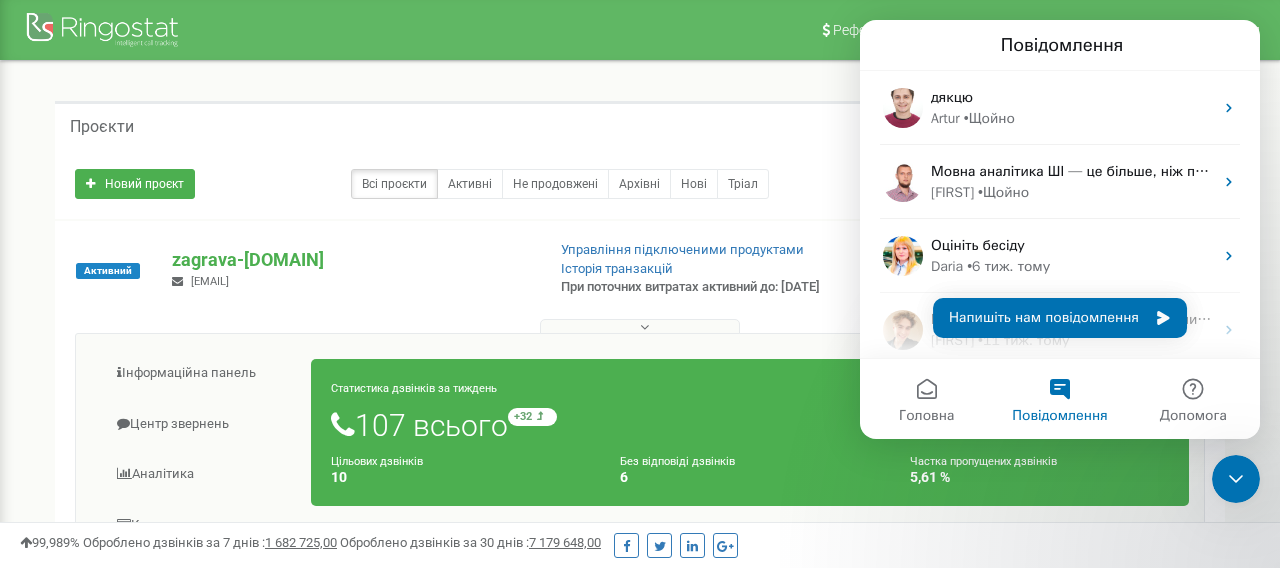 click on "Реферальна програма
Налаштування профілю
Вихід" at bounding box center [640, 30] 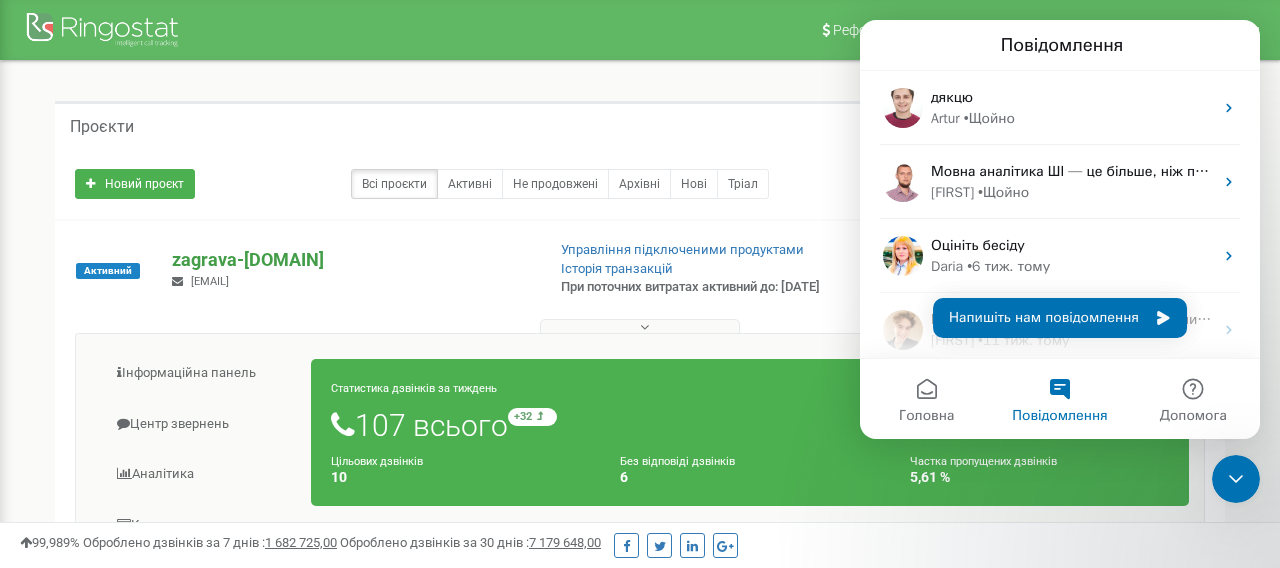 click on "zagrava-residence.com" at bounding box center [350, 260] 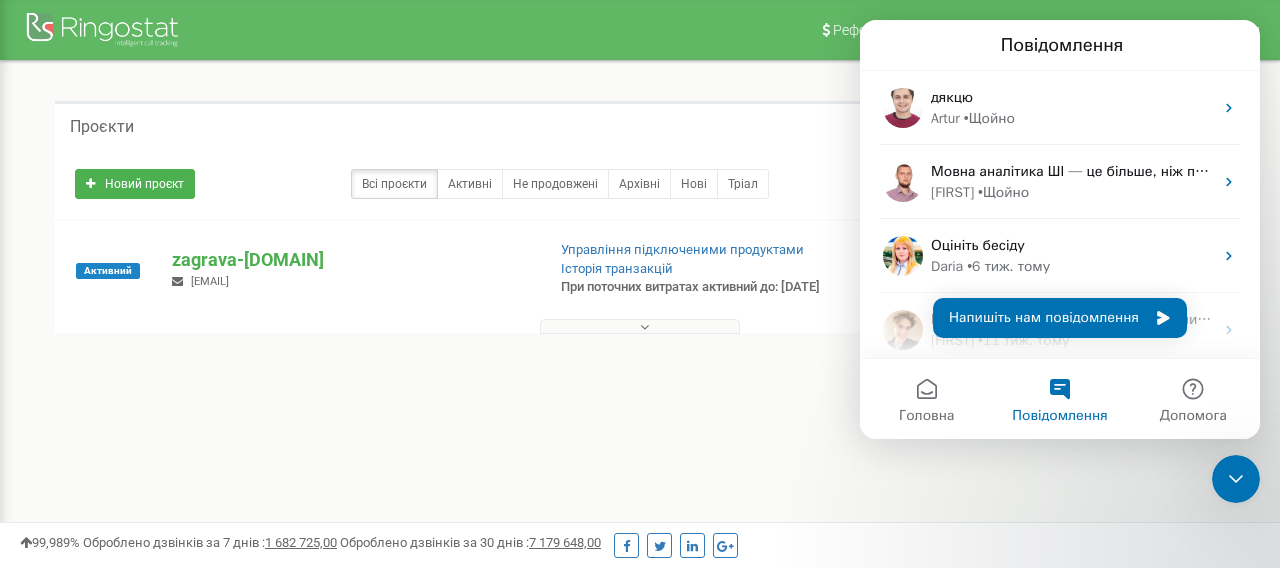 click on "Повідомлення" at bounding box center (1059, 416) 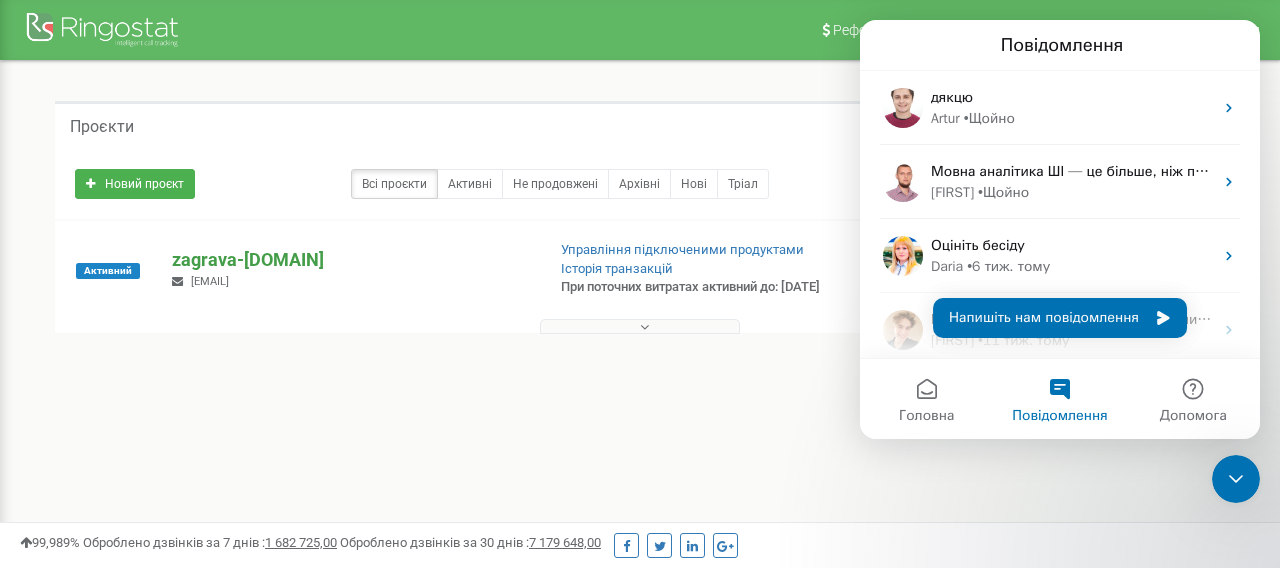click on "zagrava-residence.com" at bounding box center (350, 260) 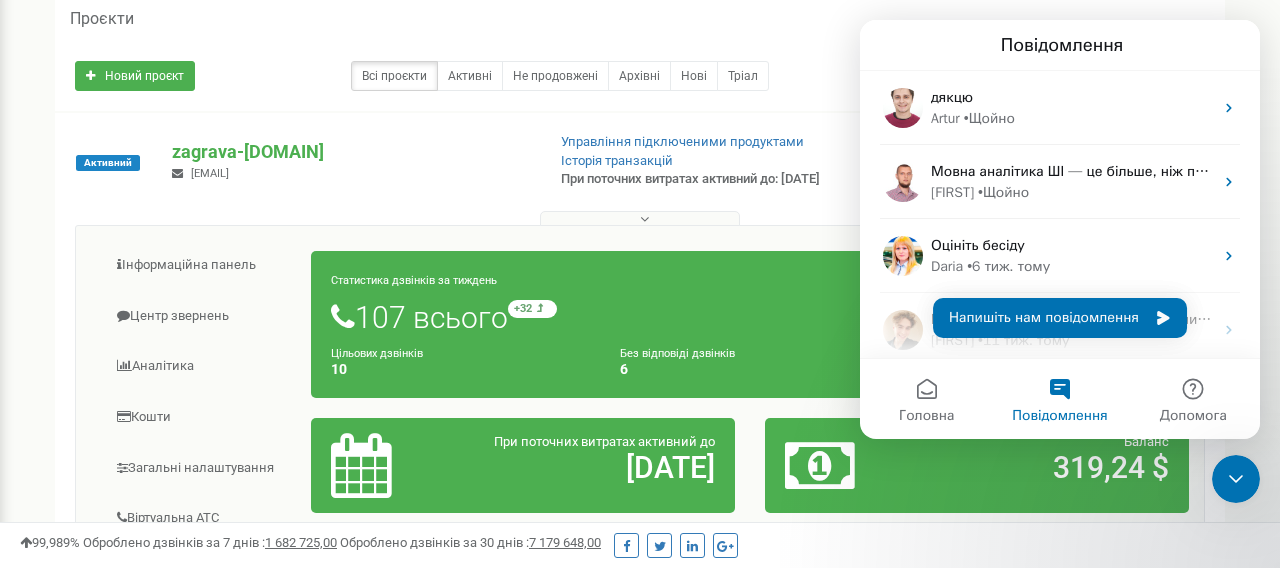 scroll, scrollTop: 133, scrollLeft: 0, axis: vertical 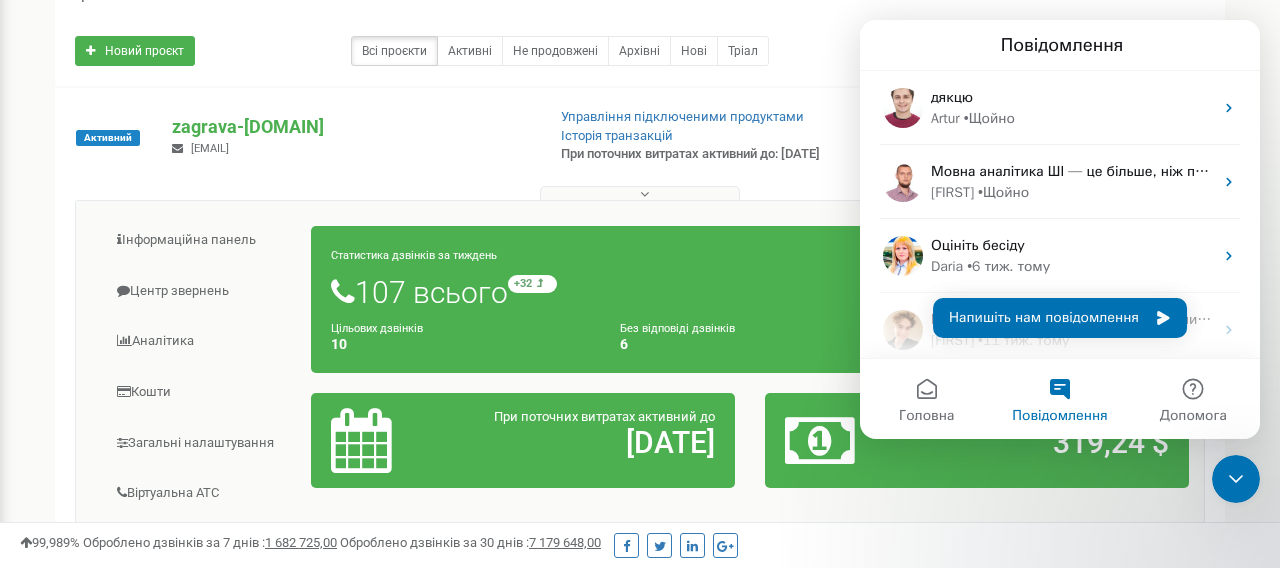 click at bounding box center [1236, 479] 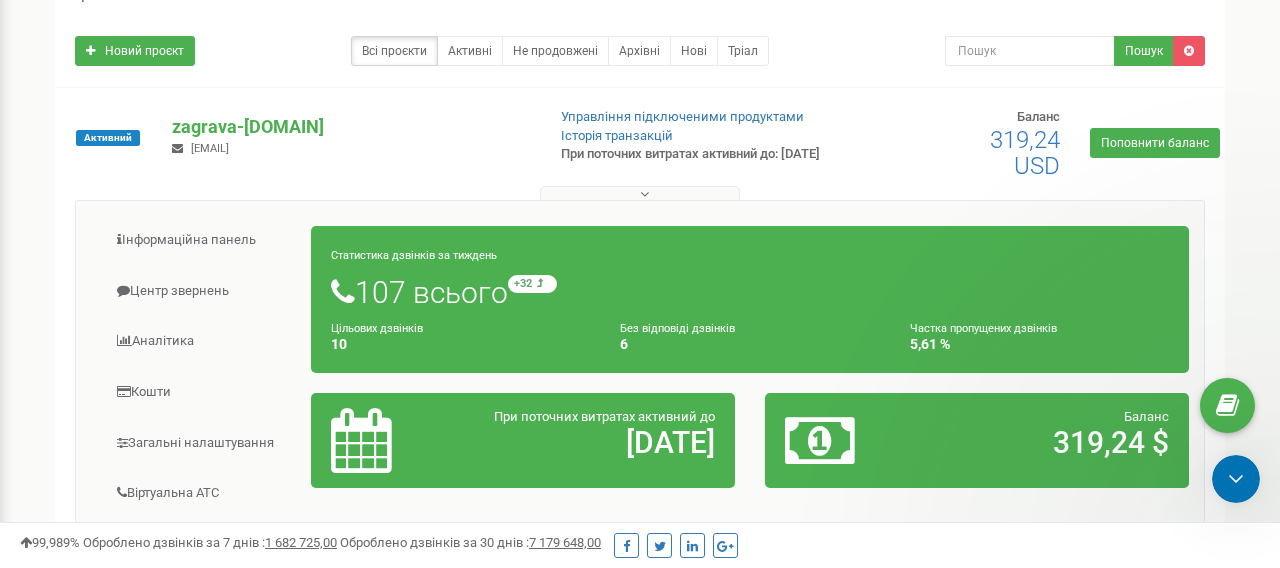 scroll, scrollTop: 0, scrollLeft: 0, axis: both 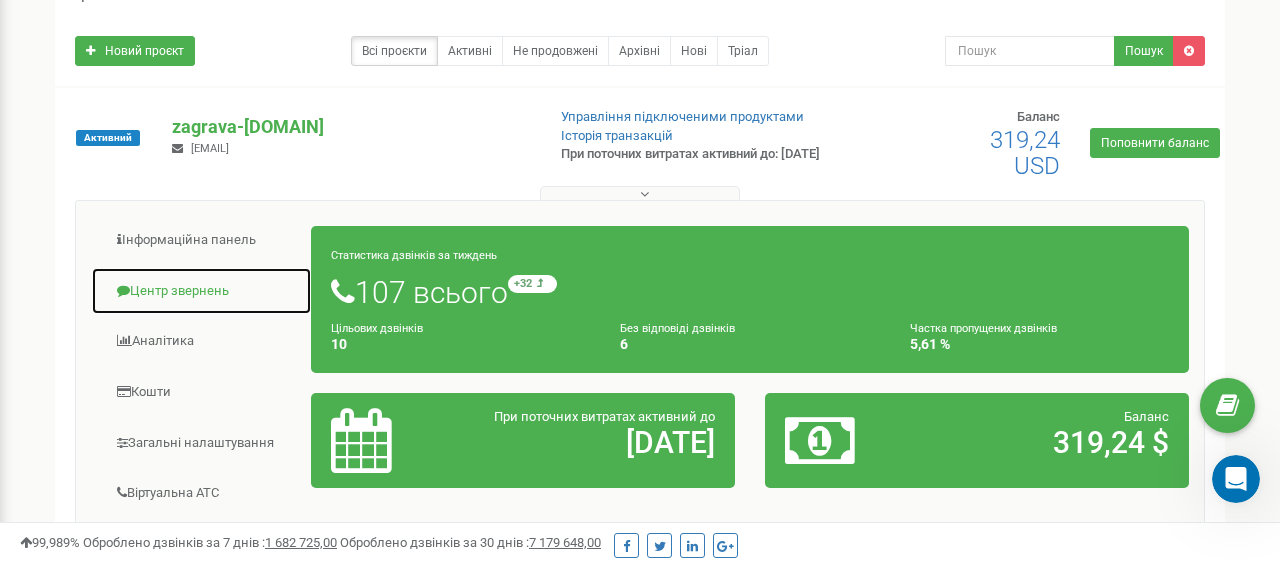 click on "Центр звернень" at bounding box center (201, 291) 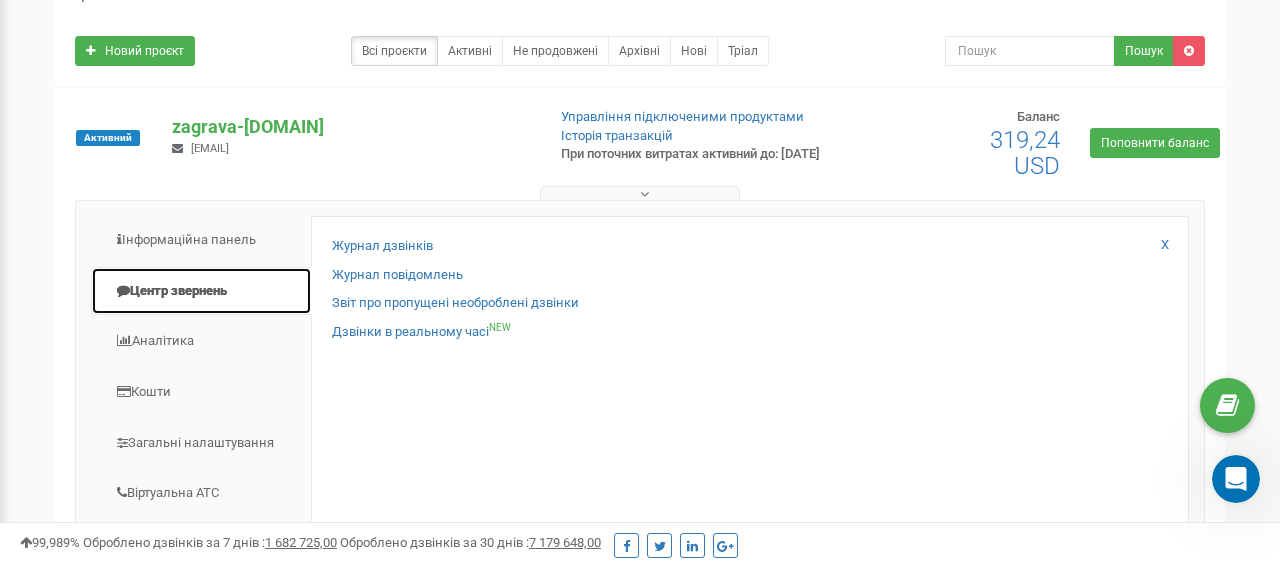click on "Центр звернень" at bounding box center (201, 291) 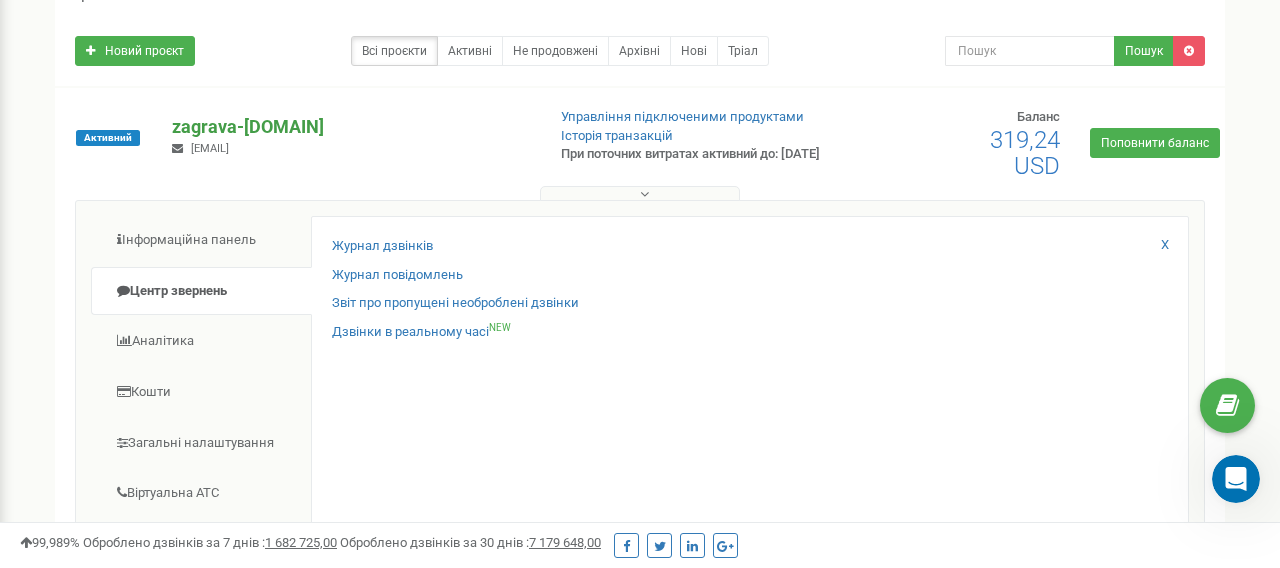 click on "zagrava-residence.com" at bounding box center (350, 127) 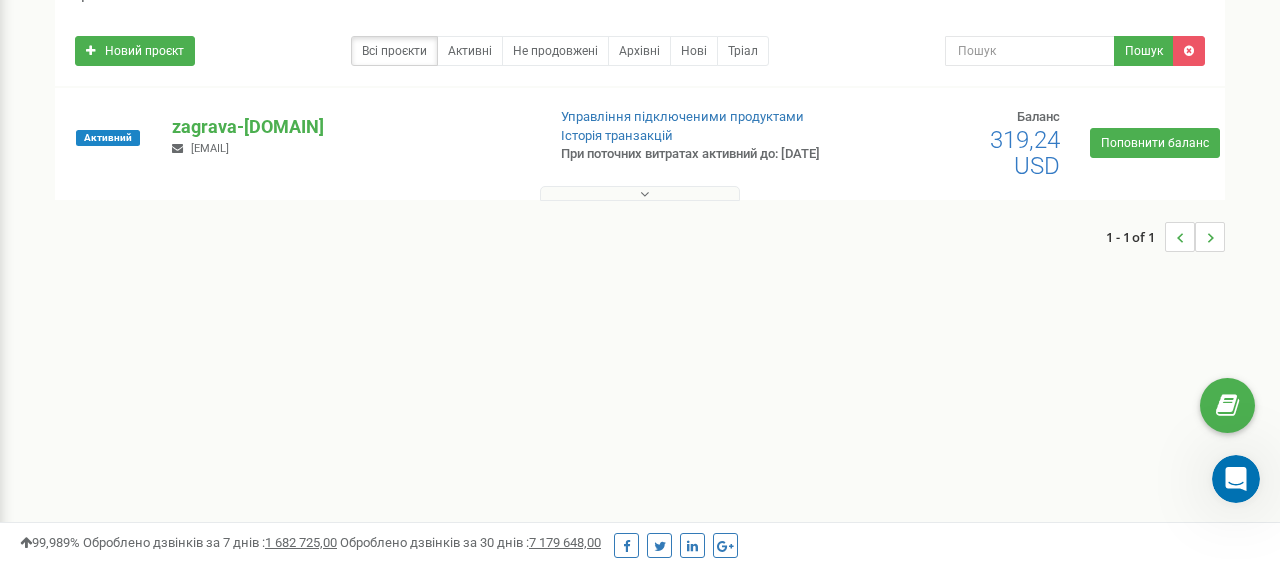 scroll, scrollTop: 169, scrollLeft: 0, axis: vertical 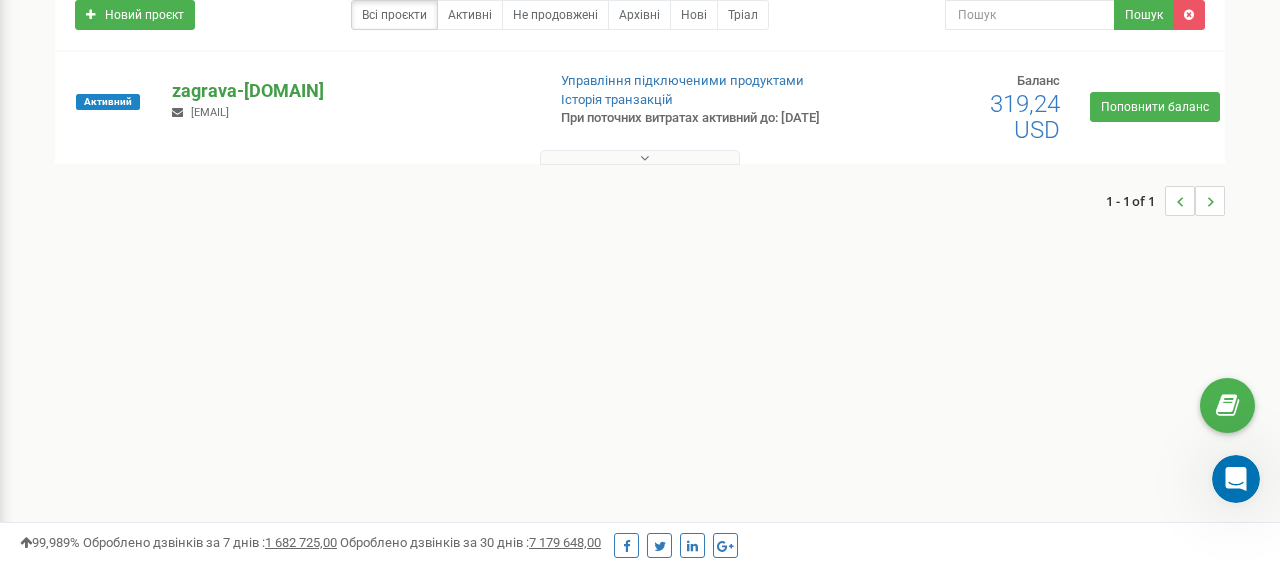 click on "zagrava-residence.com" at bounding box center (350, 91) 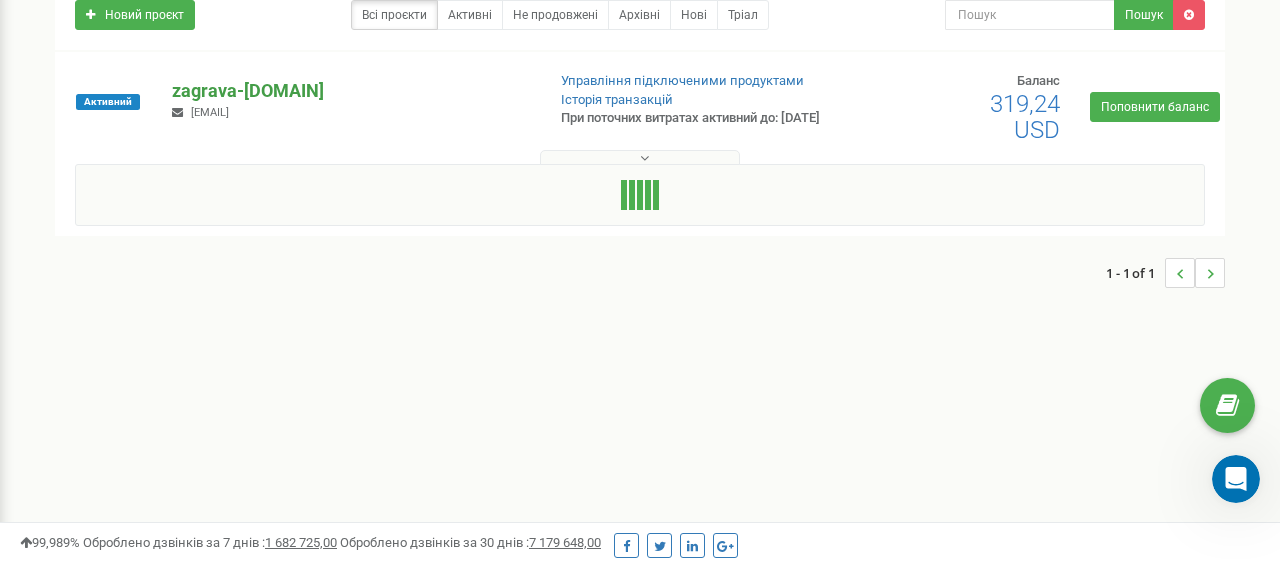 click on "zagrava-residence.com" at bounding box center (350, 91) 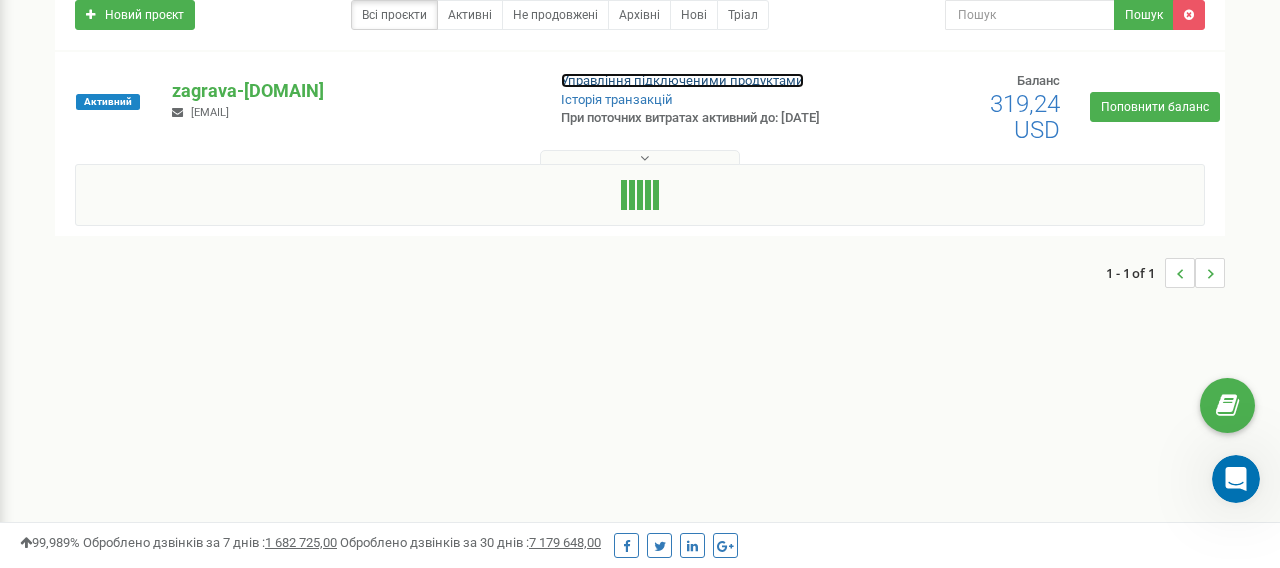 click on "Управління підключеними продуктами" at bounding box center (682, 80) 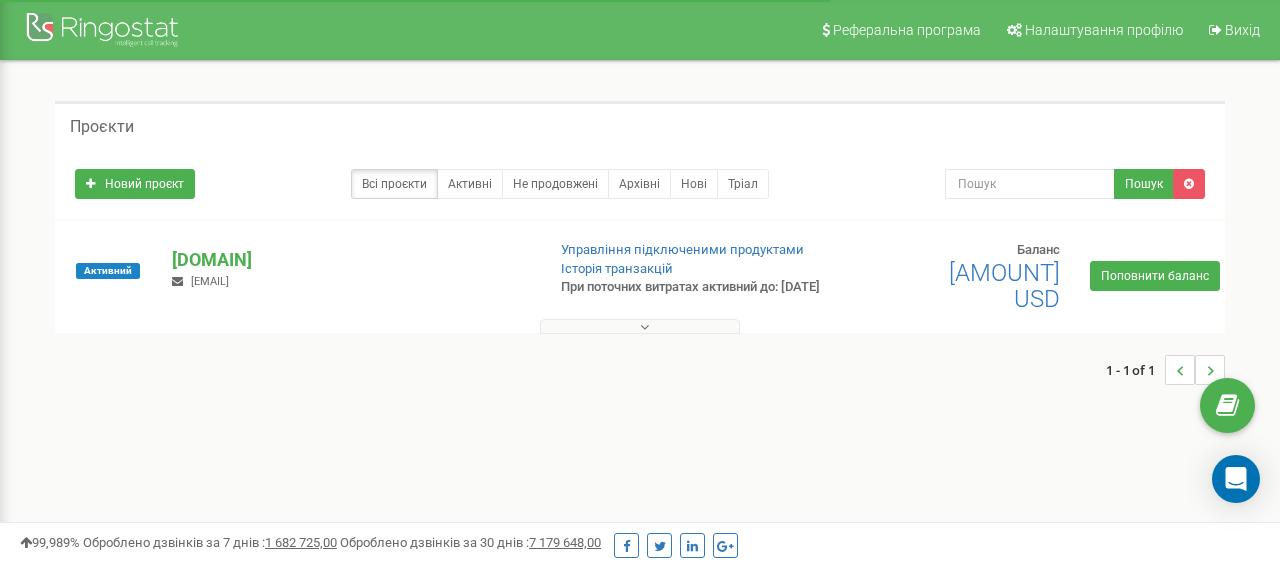 scroll, scrollTop: 0, scrollLeft: 0, axis: both 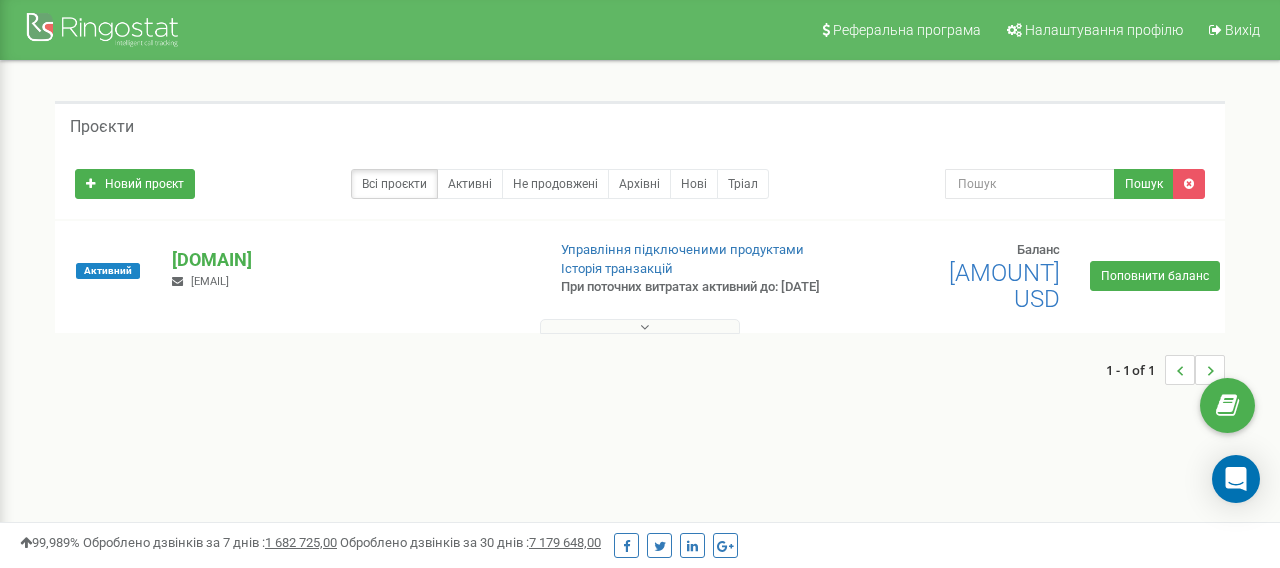 click on "Активний
zagrava-residence.com
Zagravavillasresidence@gmail.com
Управління підключеними продуктами
Історія транзакцій
Баланс" at bounding box center (640, 286) 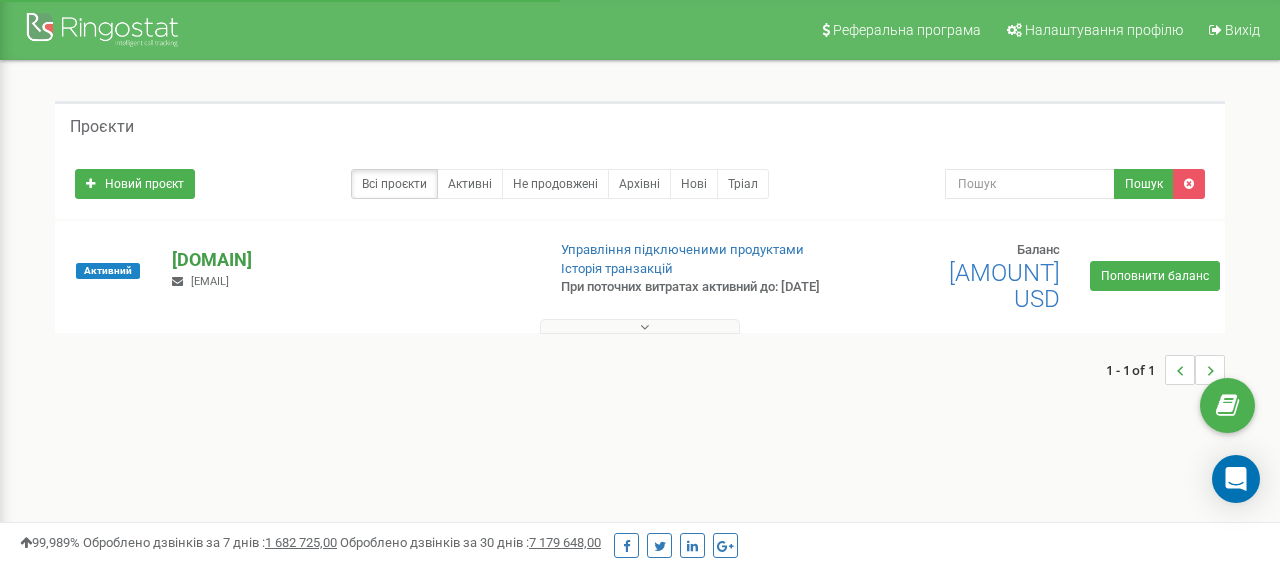 click on "zagrava-residence.com" at bounding box center (350, 260) 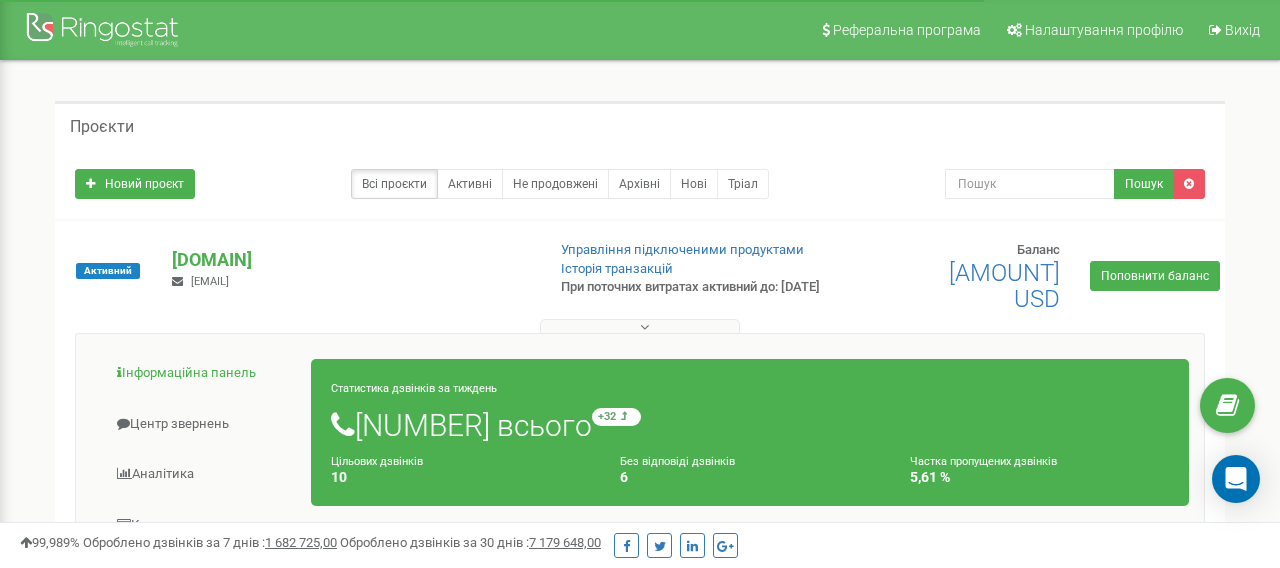 scroll, scrollTop: 109, scrollLeft: 0, axis: vertical 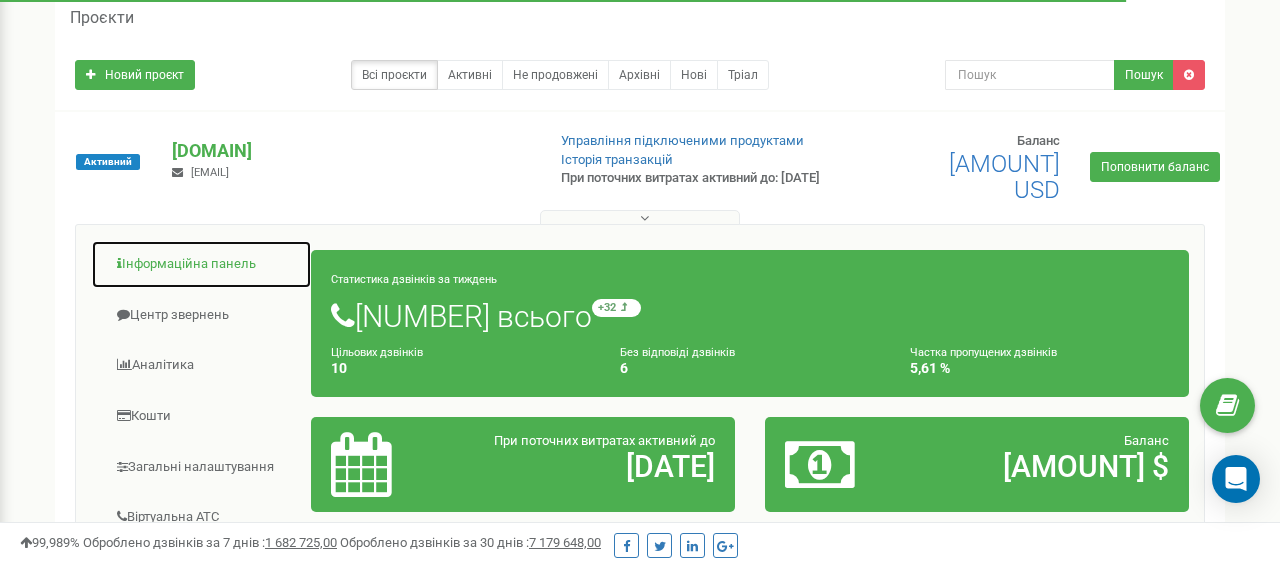 click on "Інформаційна панель" at bounding box center [201, 264] 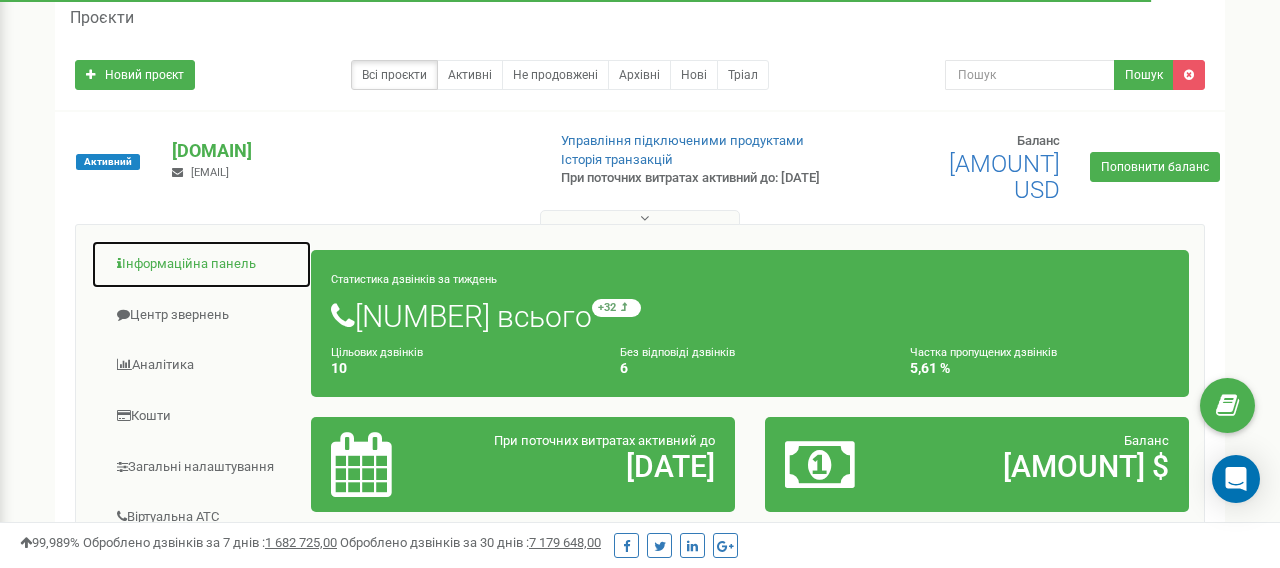 click on "Інформаційна панель" at bounding box center [201, 264] 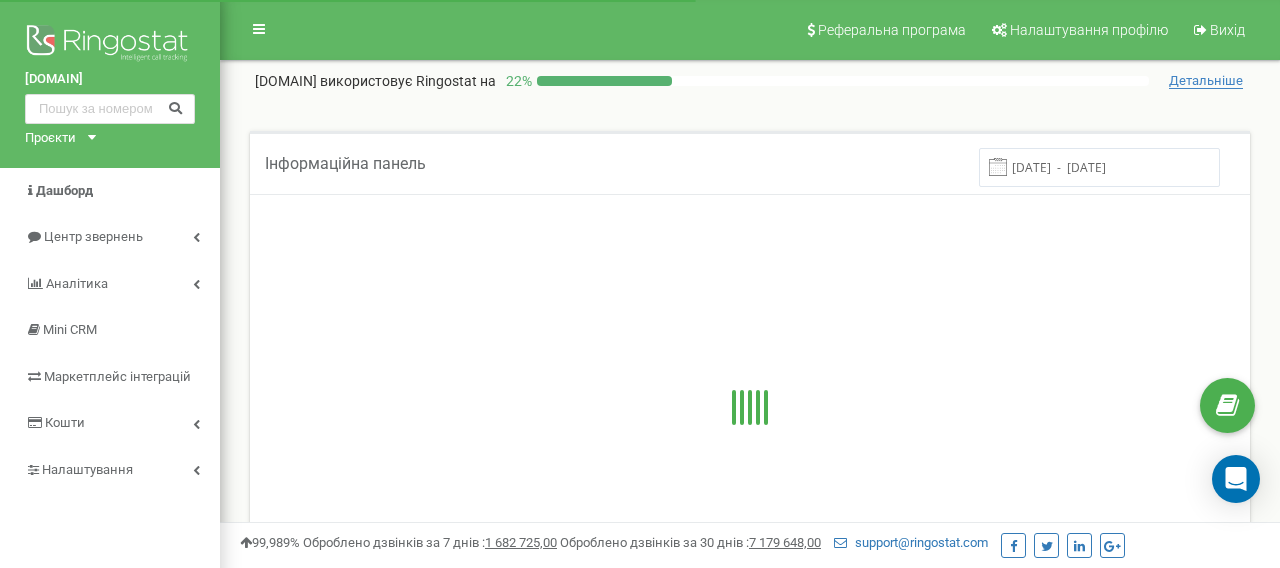 scroll, scrollTop: 74, scrollLeft: 0, axis: vertical 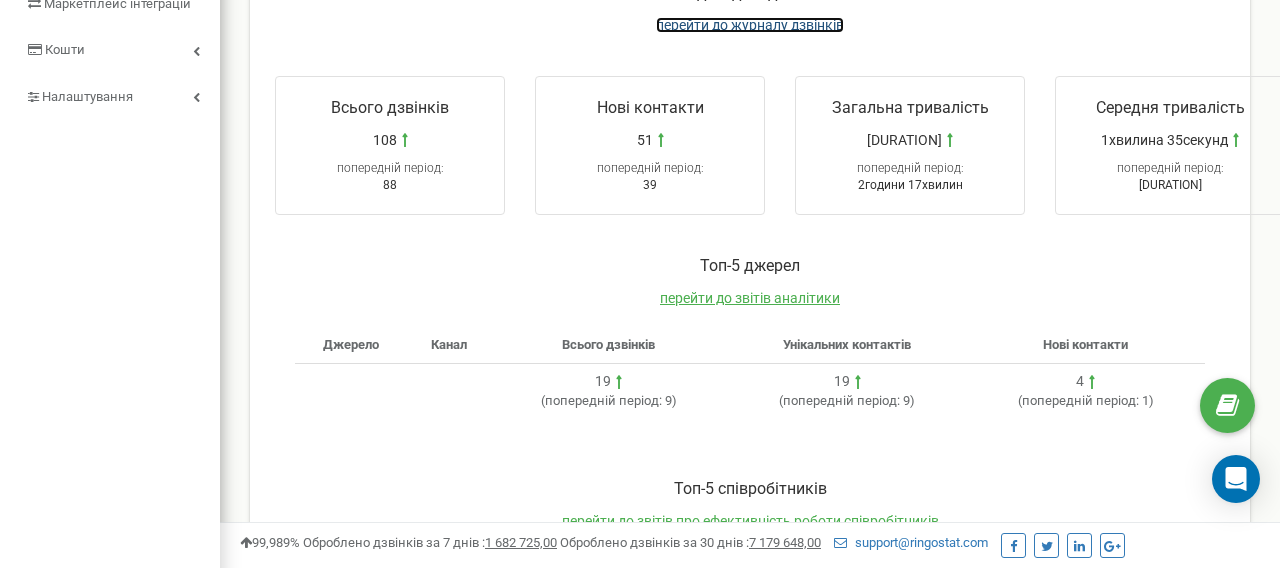 click on "перейти до журналу дзвінків" at bounding box center (750, 25) 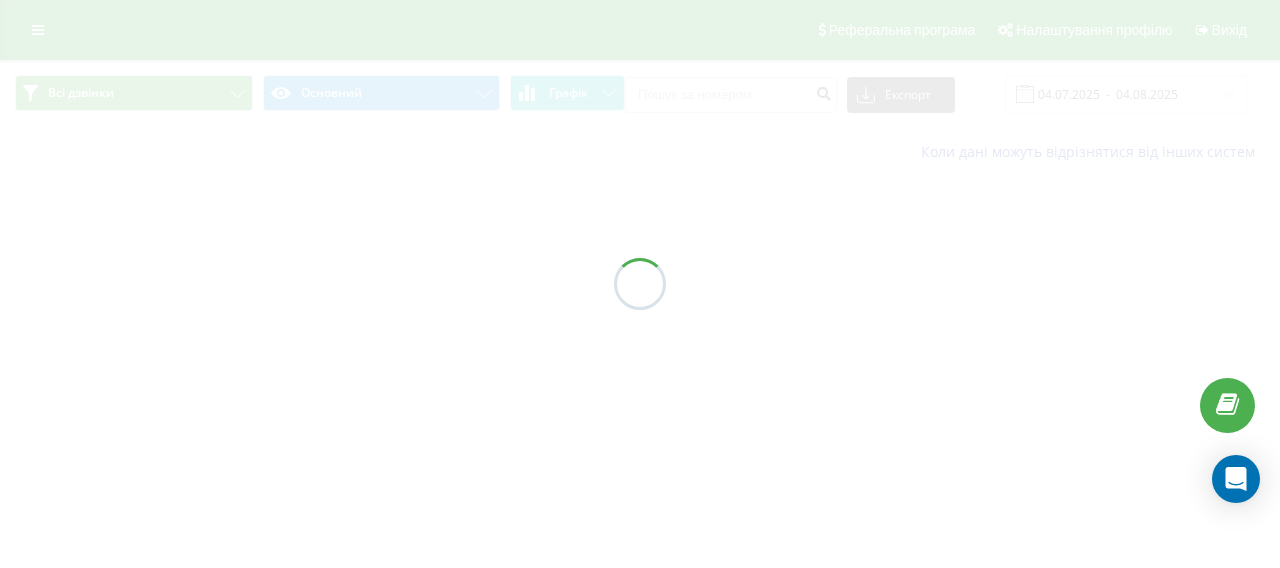 scroll, scrollTop: 0, scrollLeft: 0, axis: both 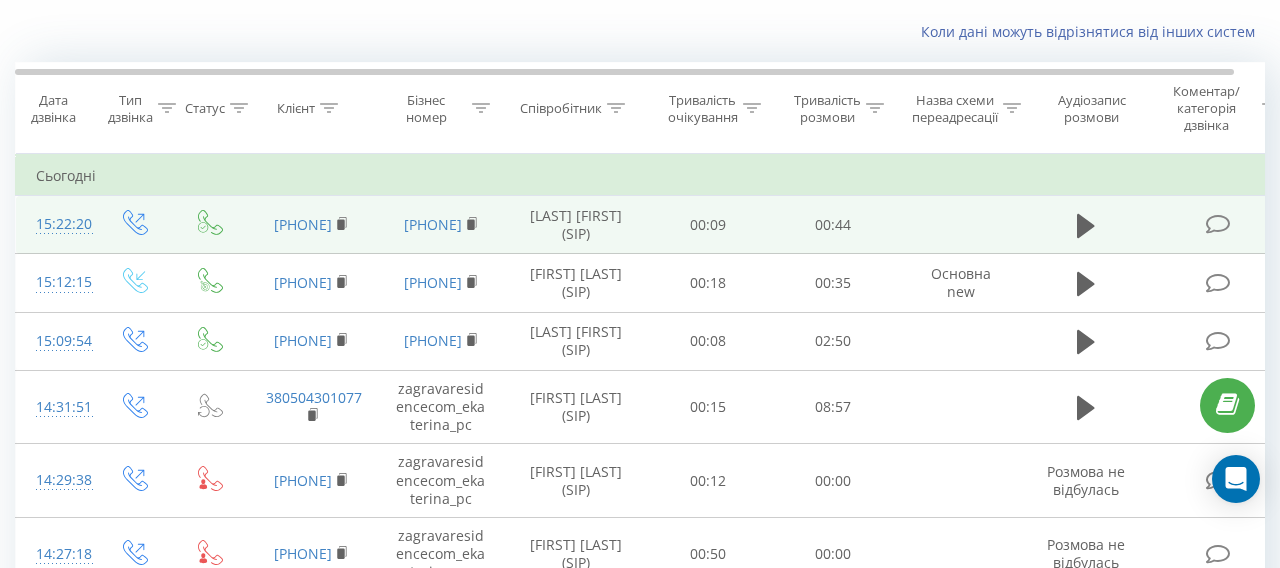 click on "15:22:20" at bounding box center (56, 224) 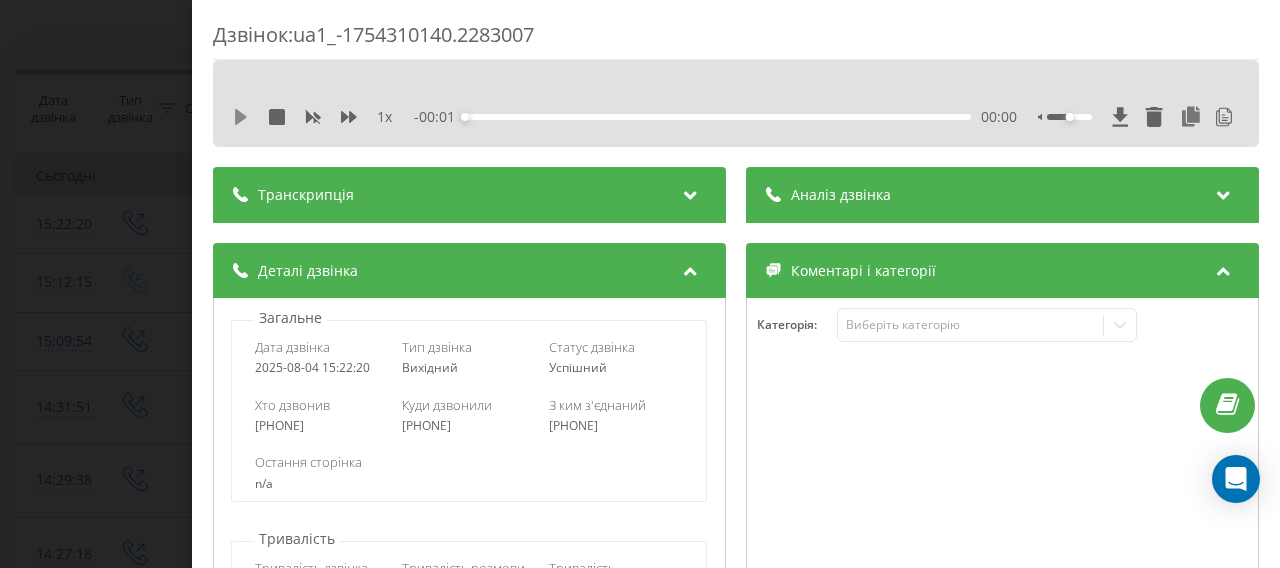 click 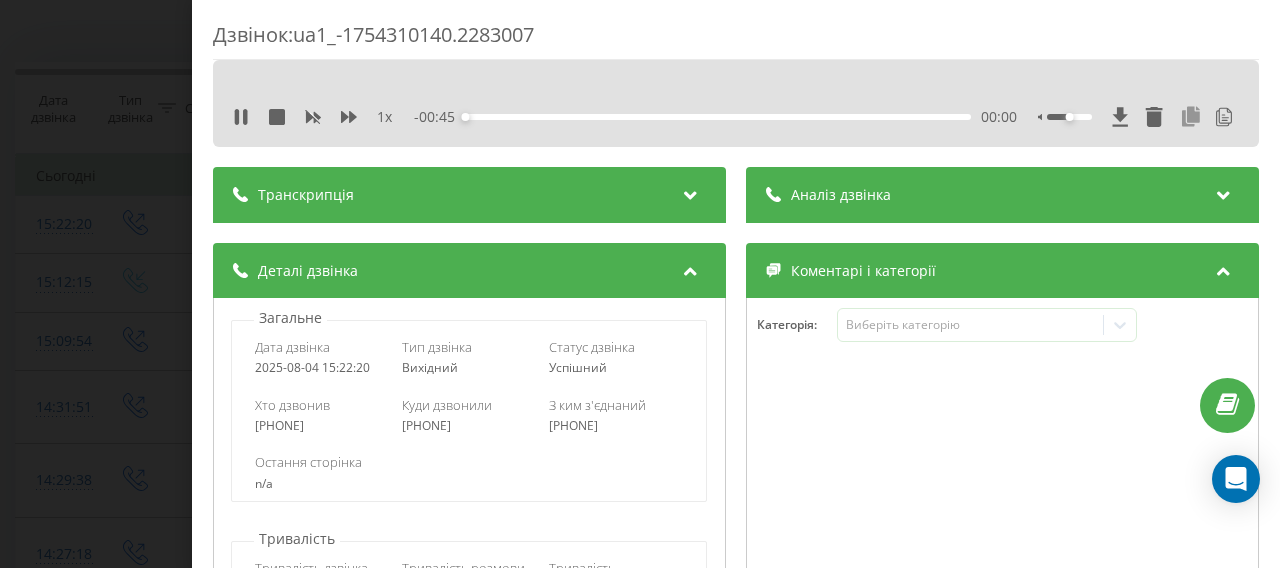 click at bounding box center (1191, 117) 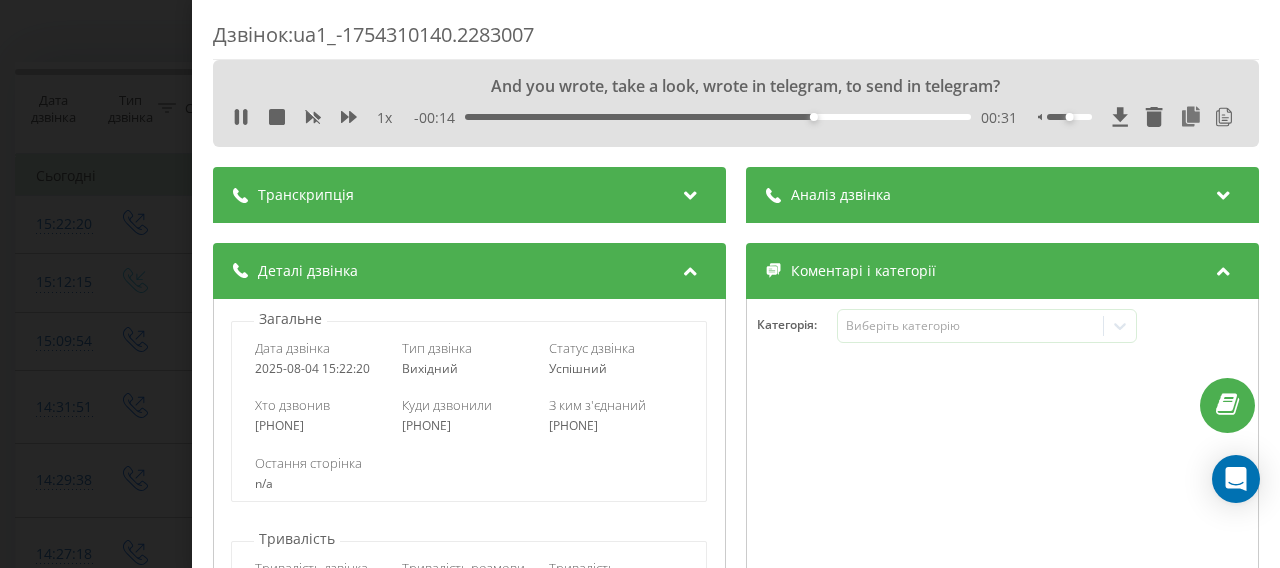 click on "1 x" at bounding box center [323, 118] 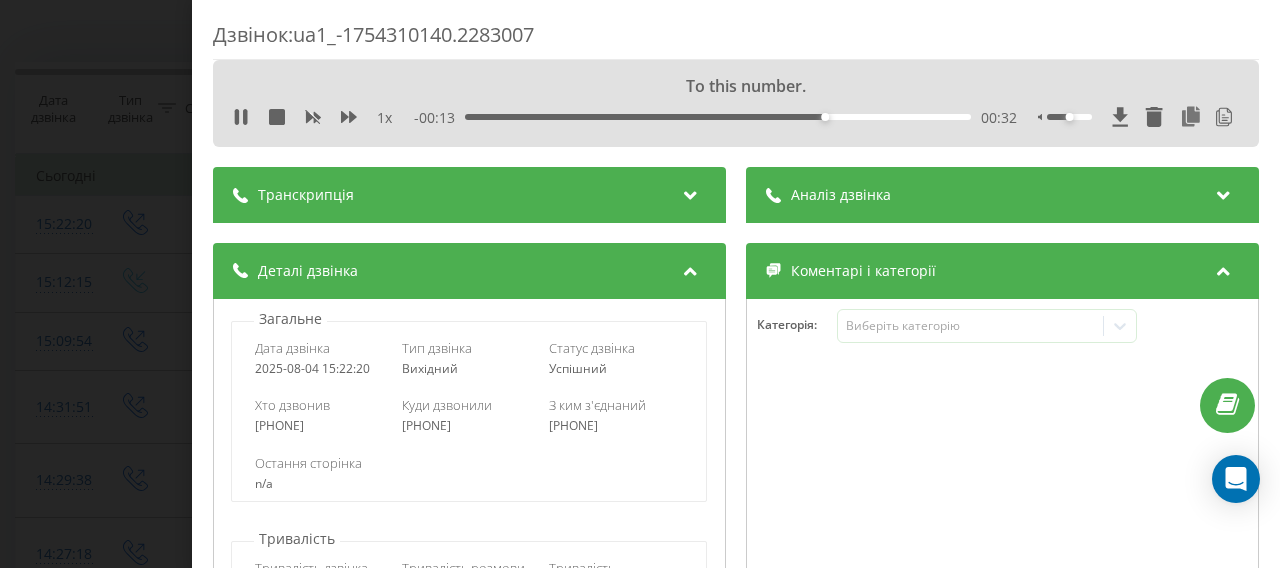 click on "1 x" at bounding box center (323, 118) 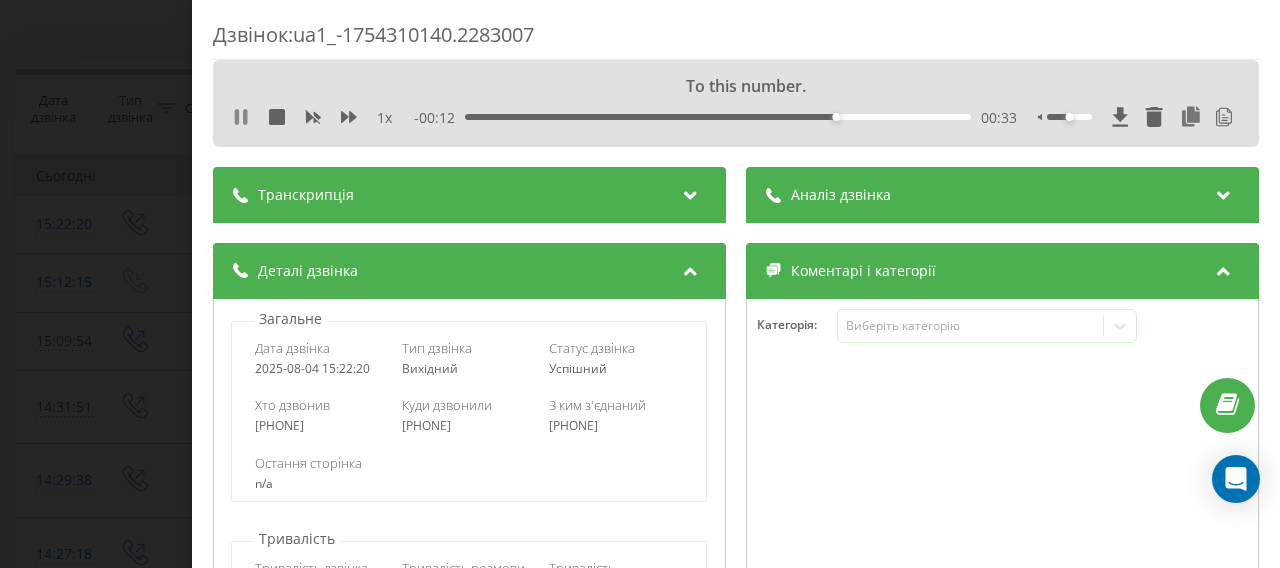 click 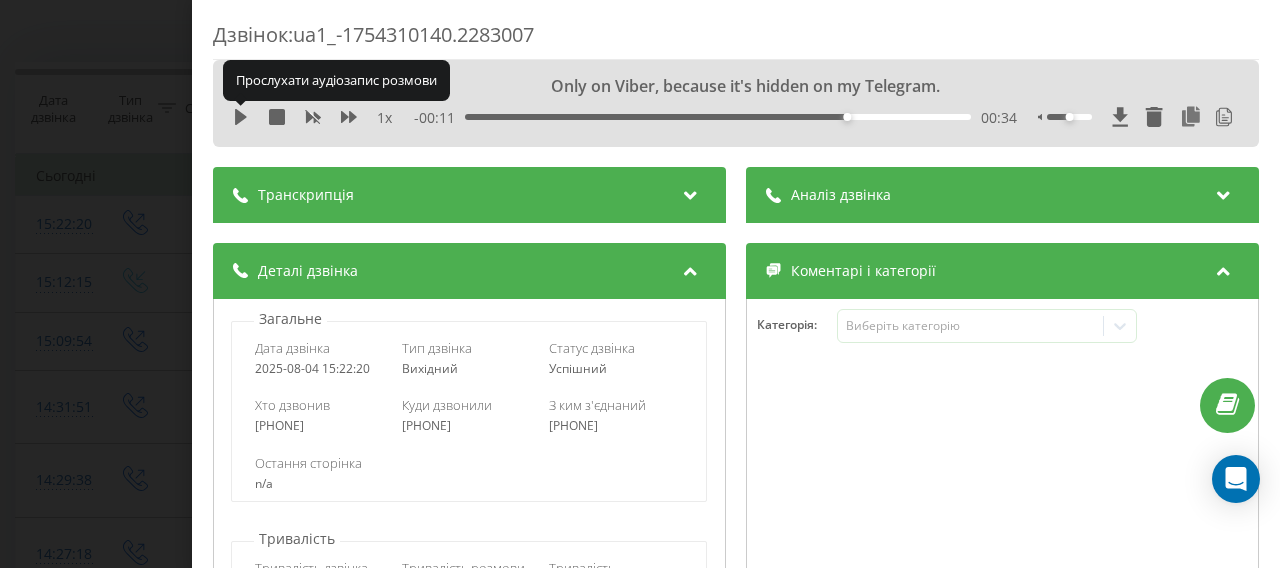 click 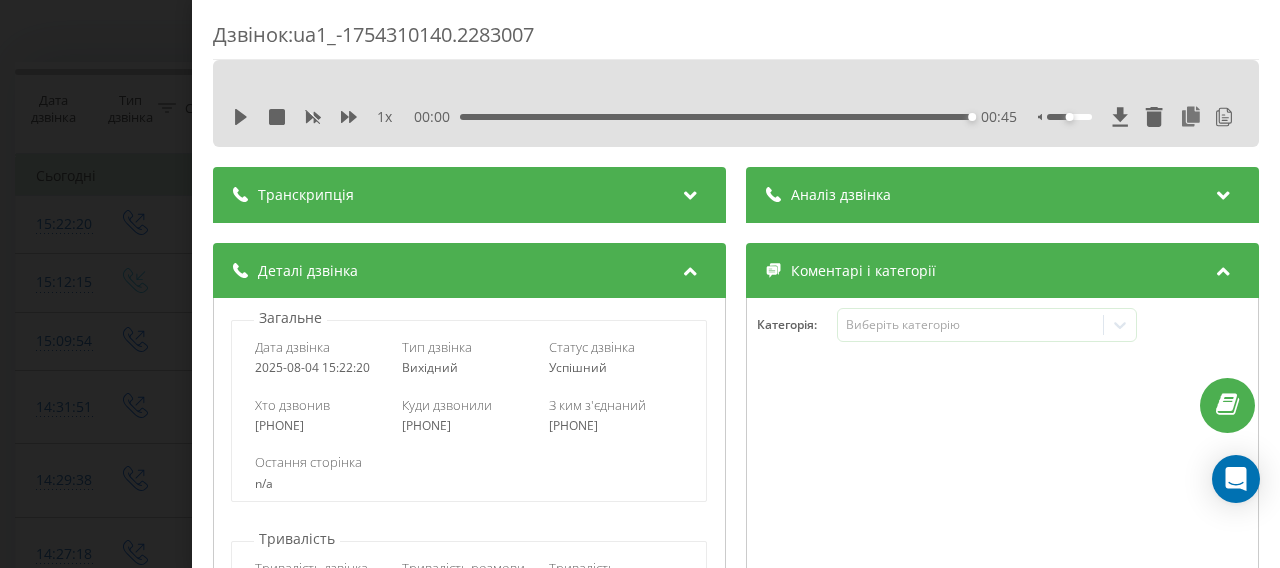 click on "00:06 My name is [FIRST], company "[COMPANY]"" at bounding box center (640, 284) 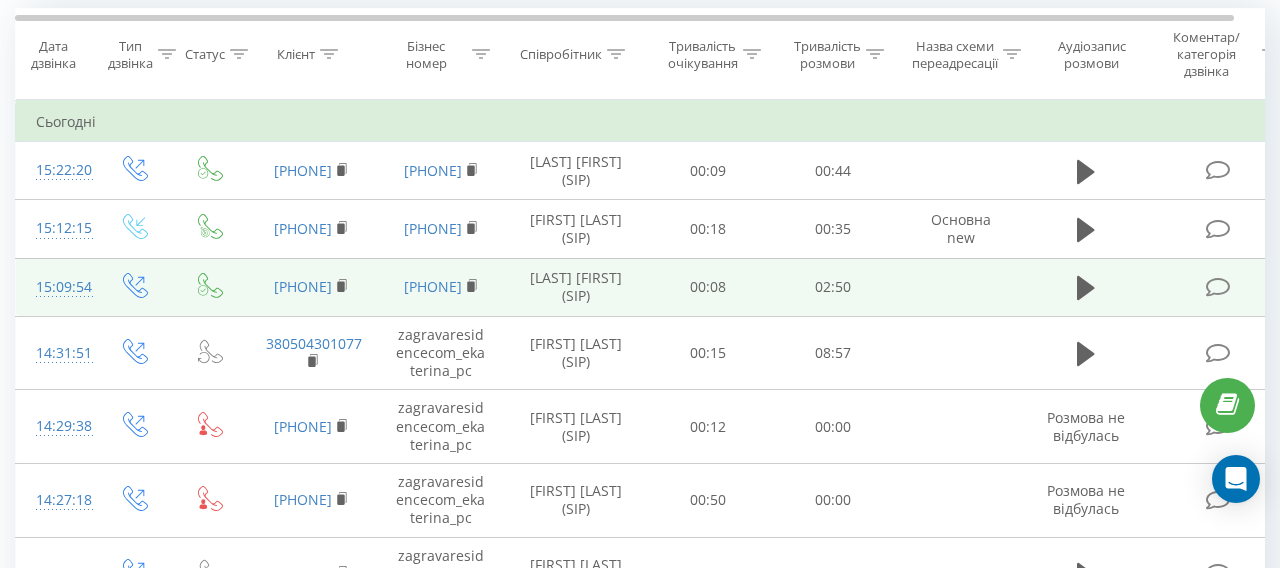 scroll, scrollTop: 204, scrollLeft: 0, axis: vertical 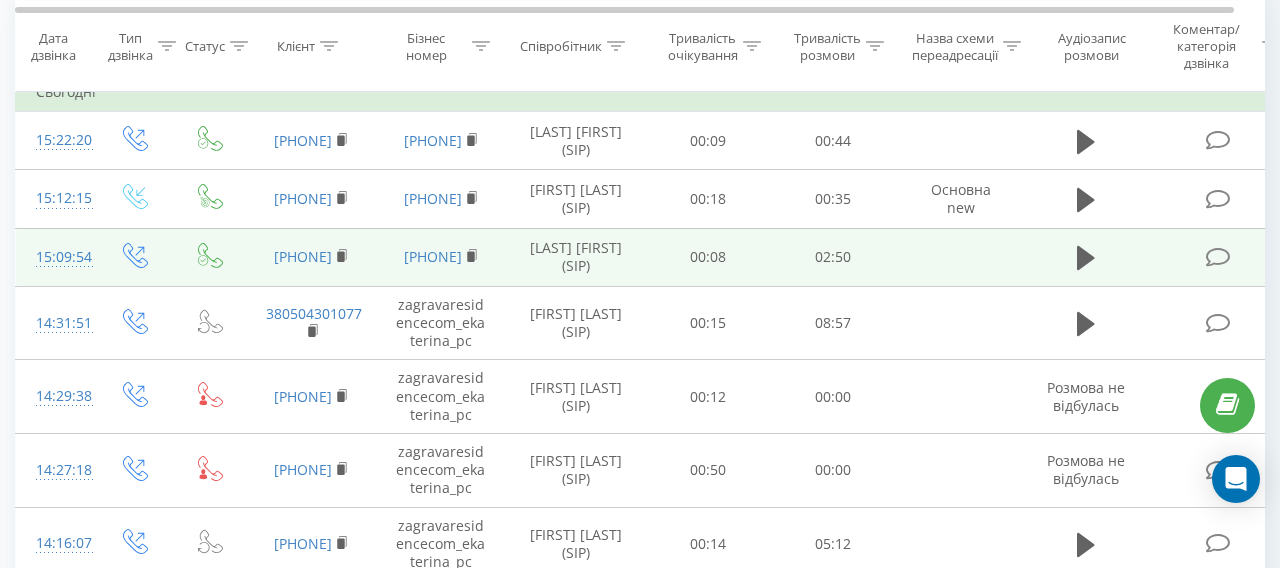 click on "15:09:54" at bounding box center [56, 257] 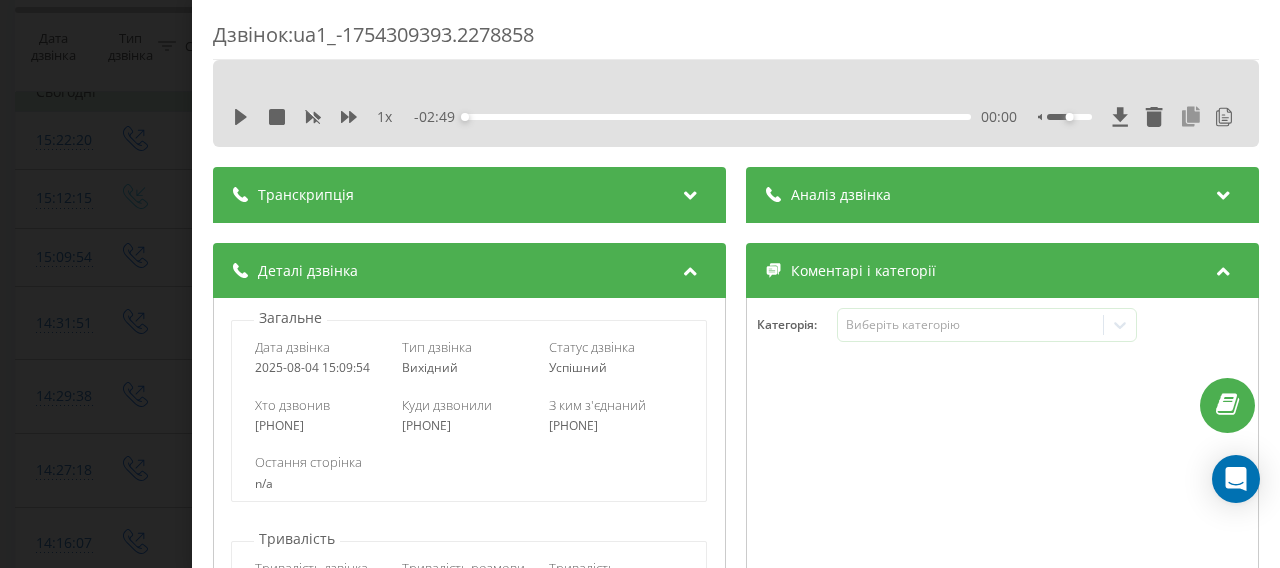 click at bounding box center (1191, 117) 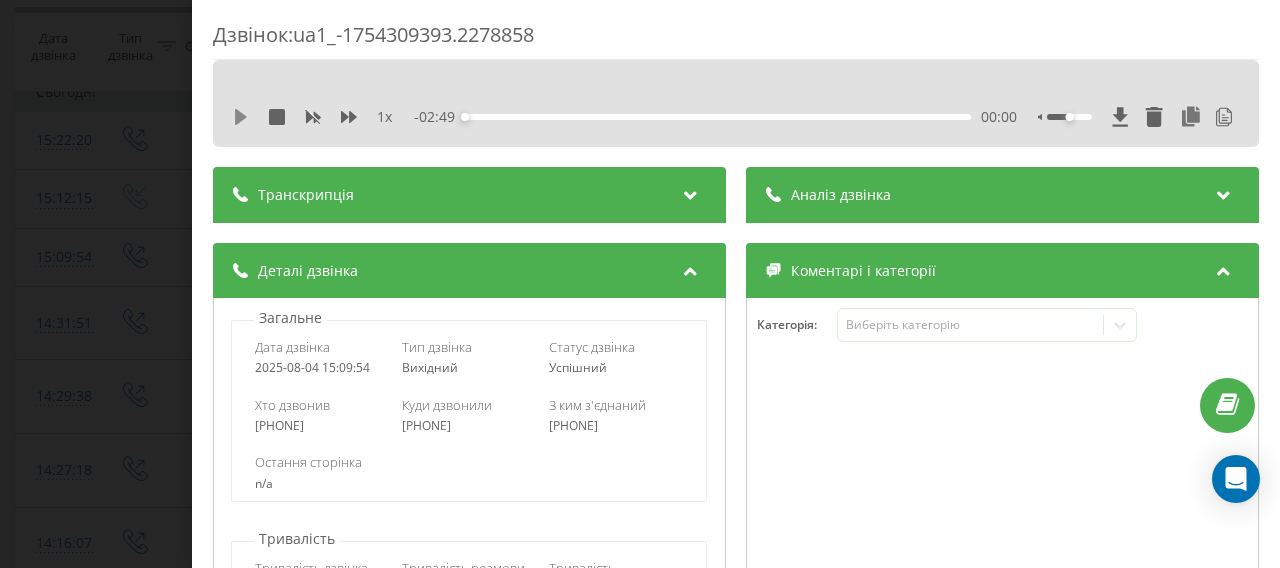 click 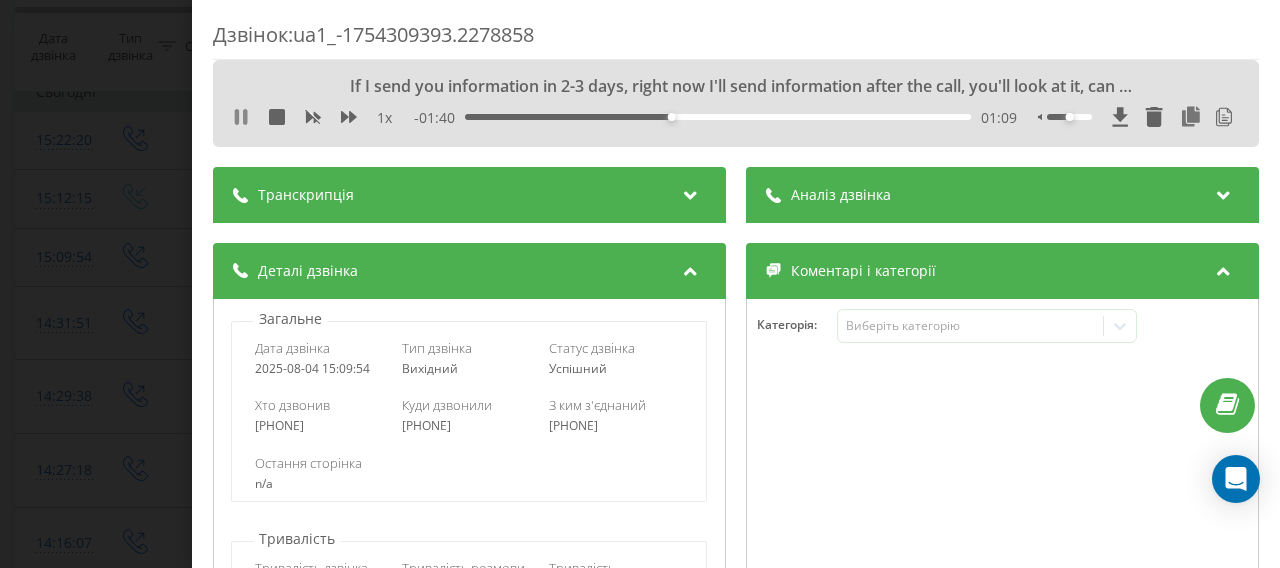 click 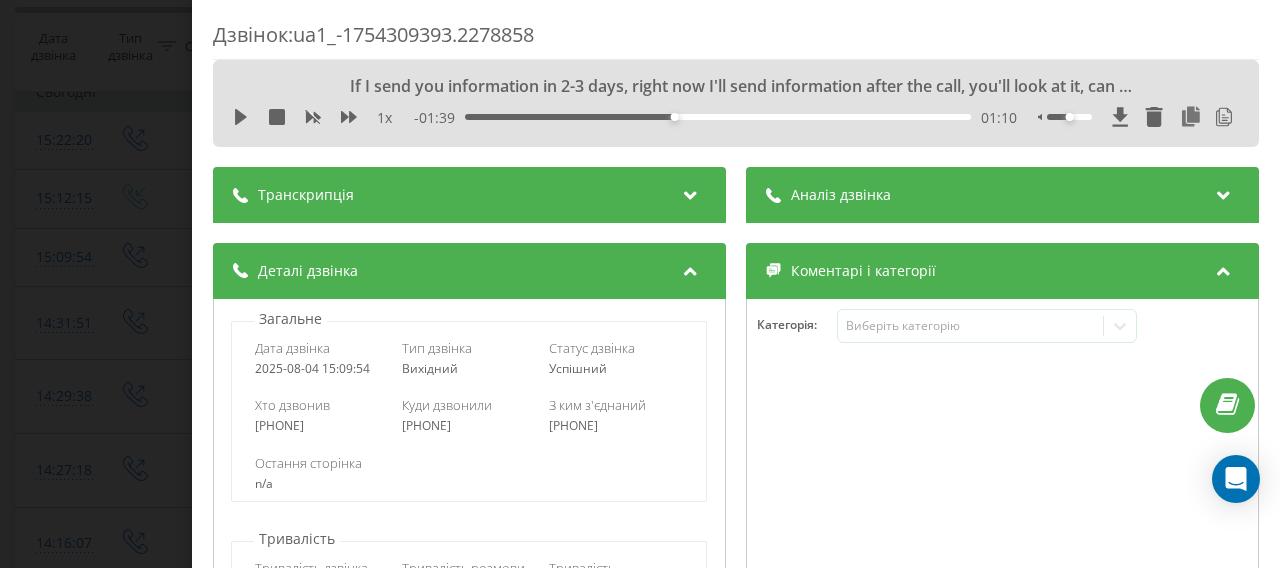click on "If I send you information in 2-3 days, right now I'll send information after the call, you'll look at it, can we talk in 2-3 days?   1 x  - 01:39 01:10   01:10" at bounding box center [736, 103] 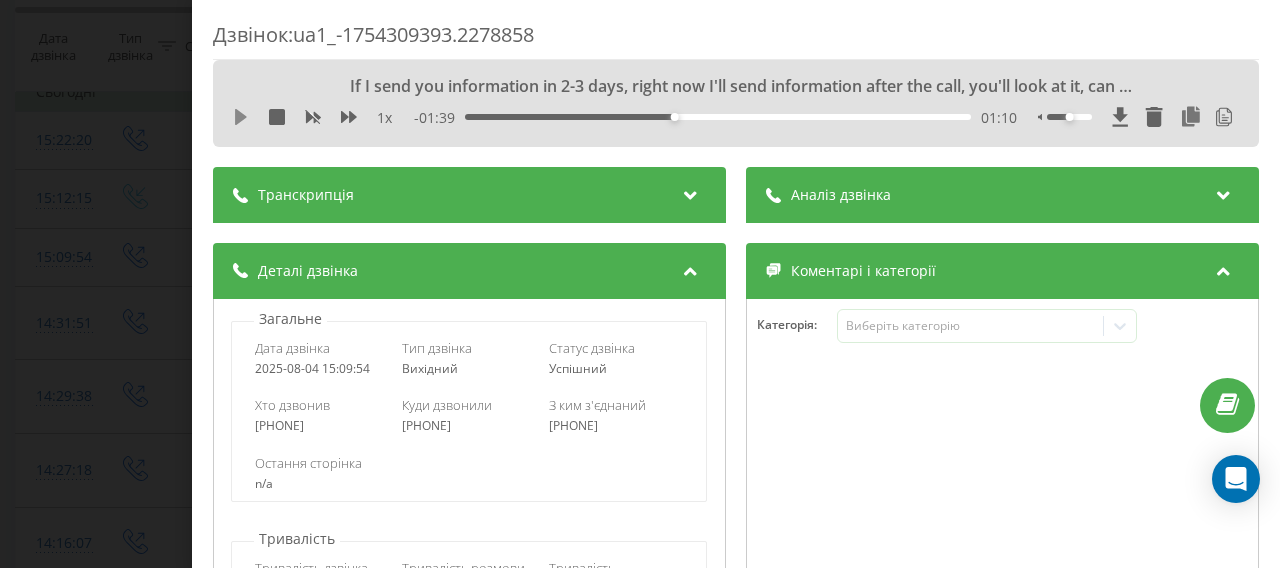 click 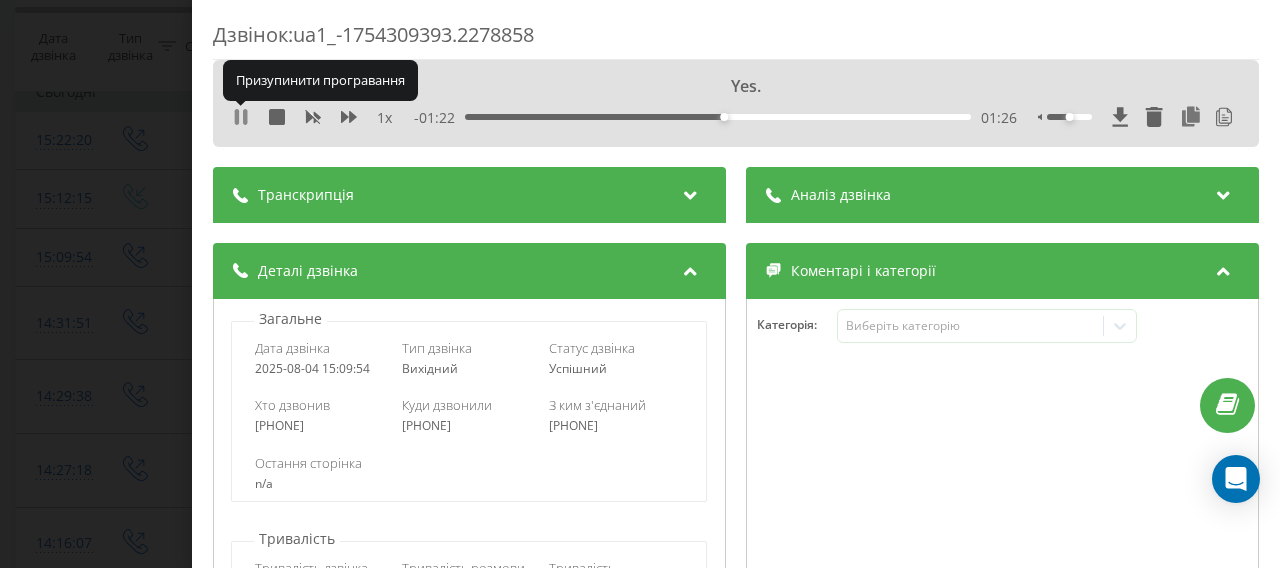 click 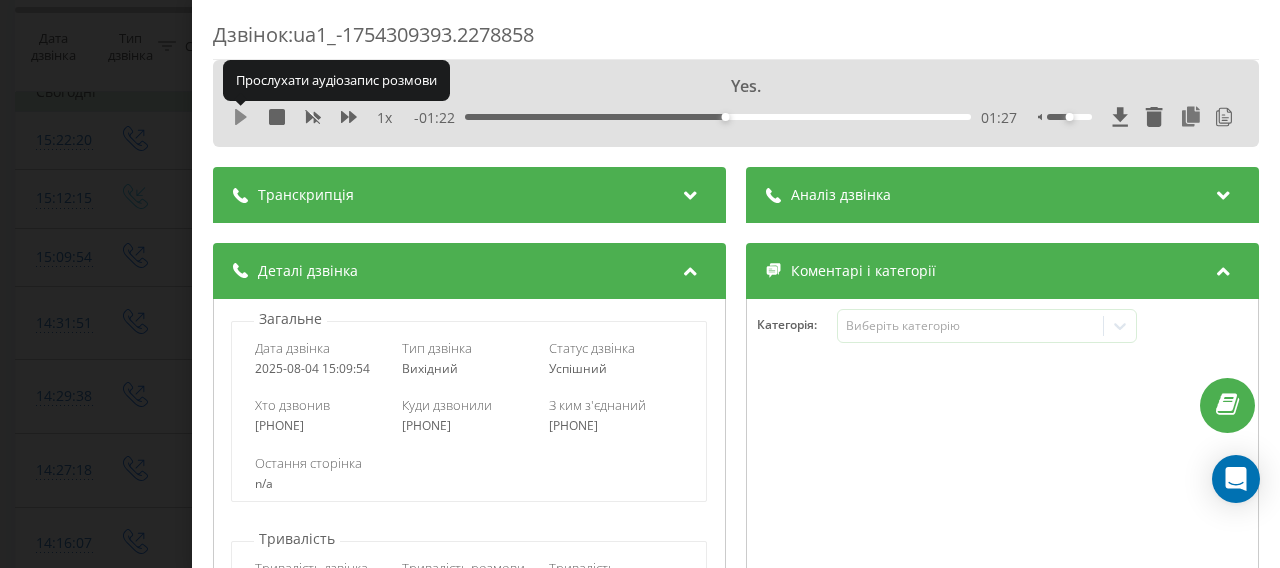 click 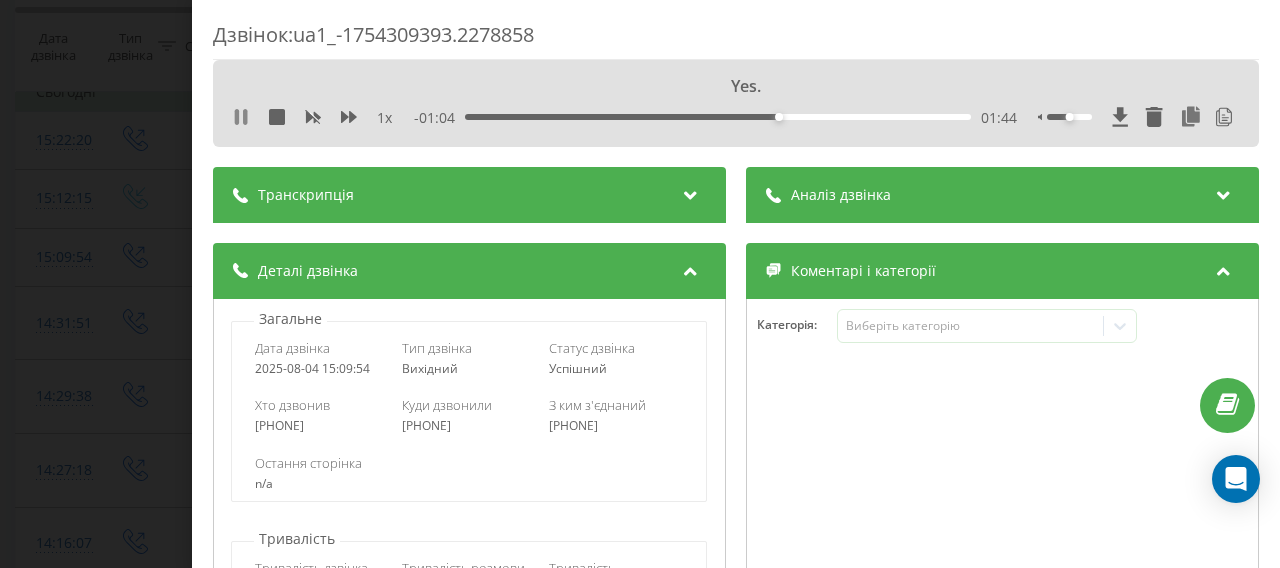 click 